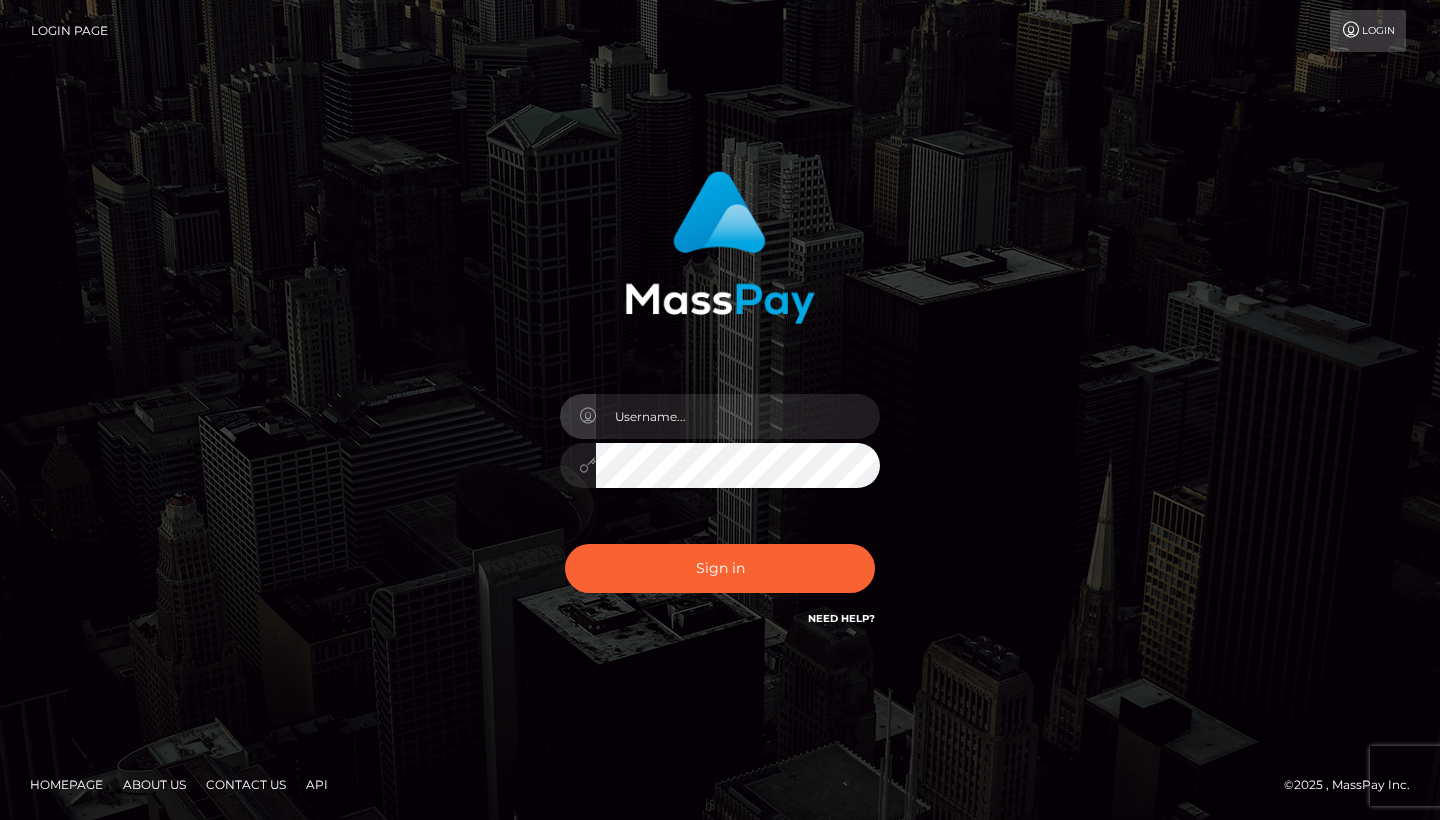 scroll, scrollTop: 0, scrollLeft: 0, axis: both 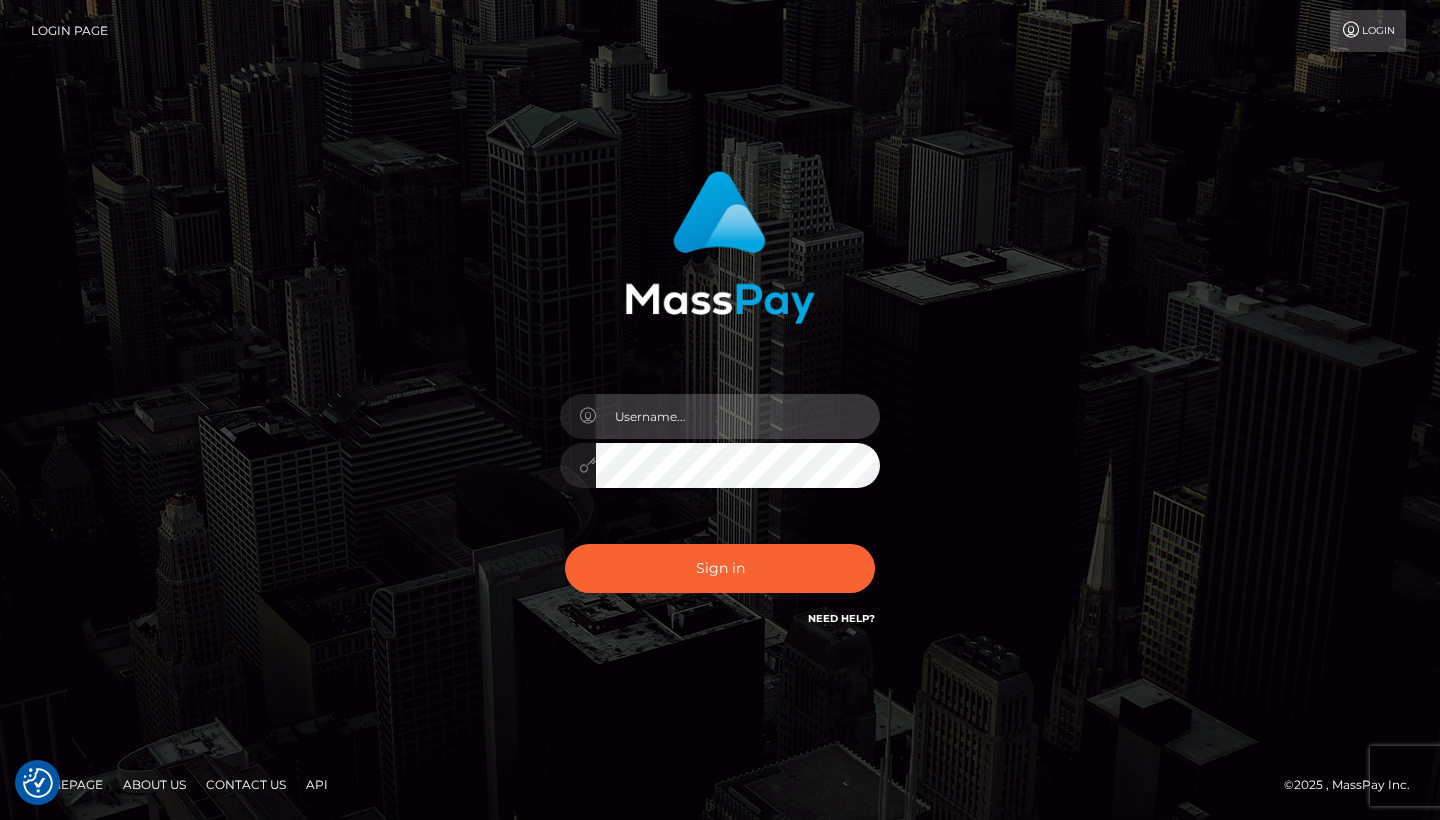 type on "[EMAIL]" 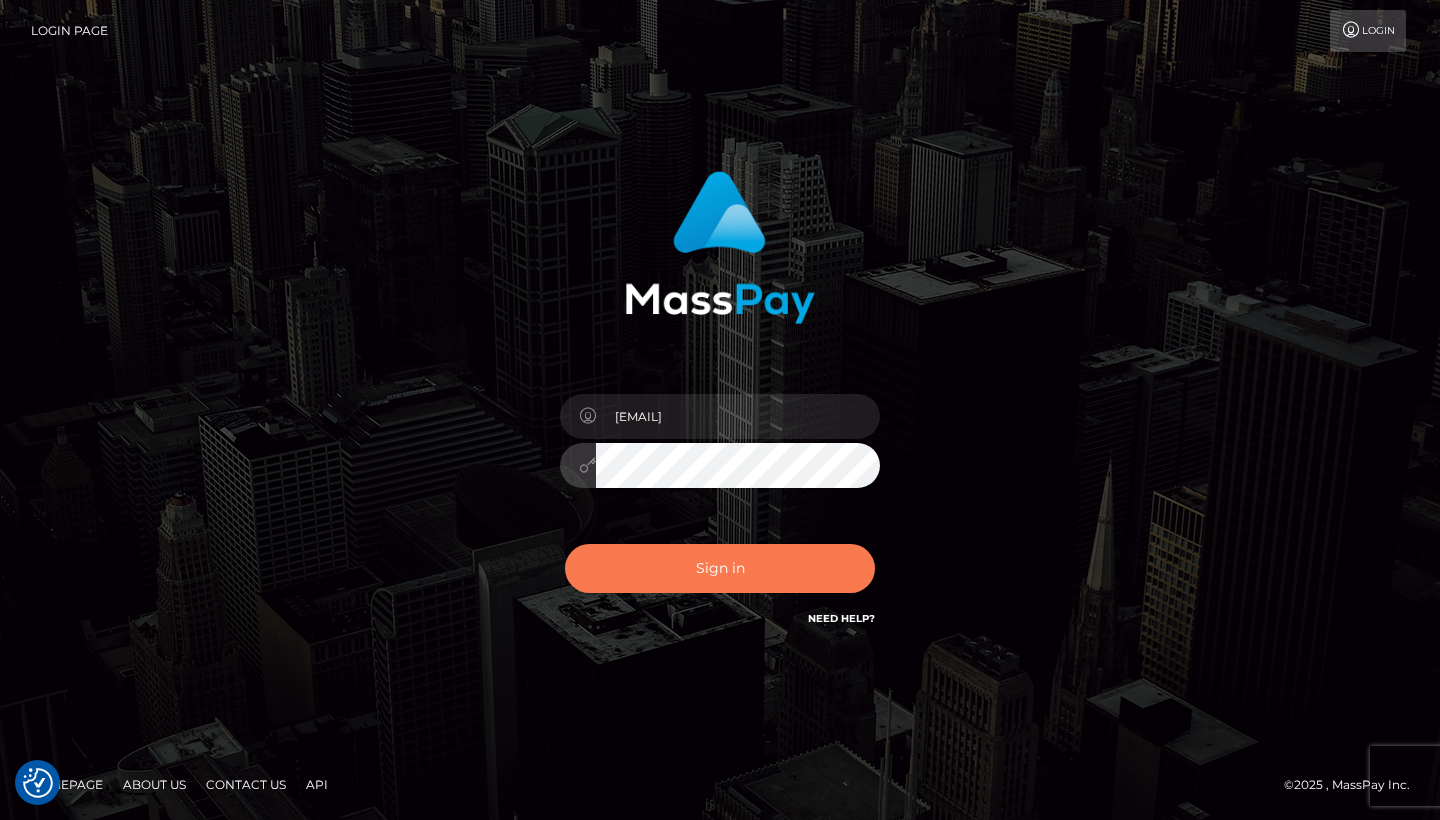 click on "Sign in" at bounding box center (720, 568) 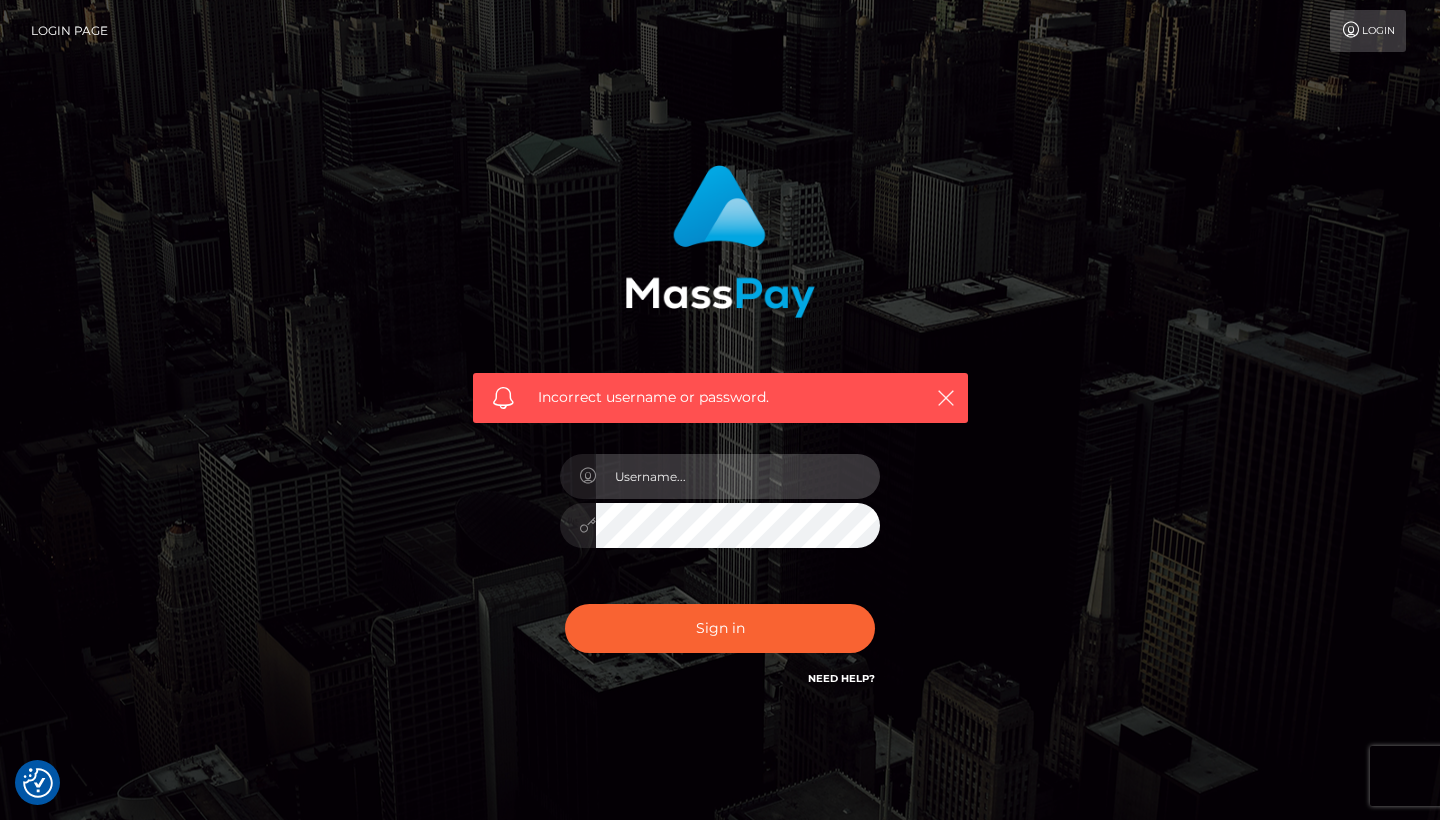 scroll, scrollTop: 0, scrollLeft: 0, axis: both 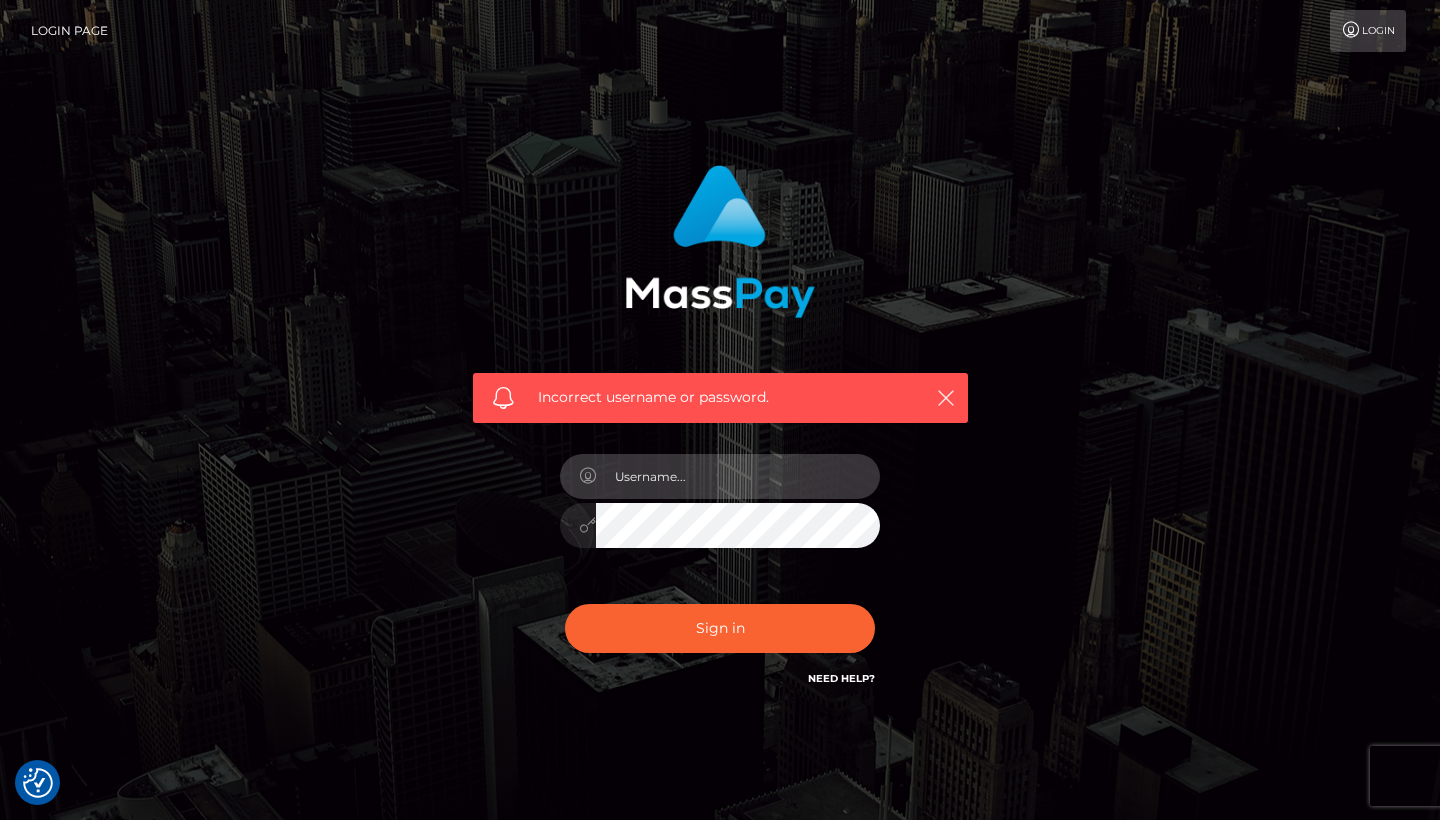 type on "[EMAIL]" 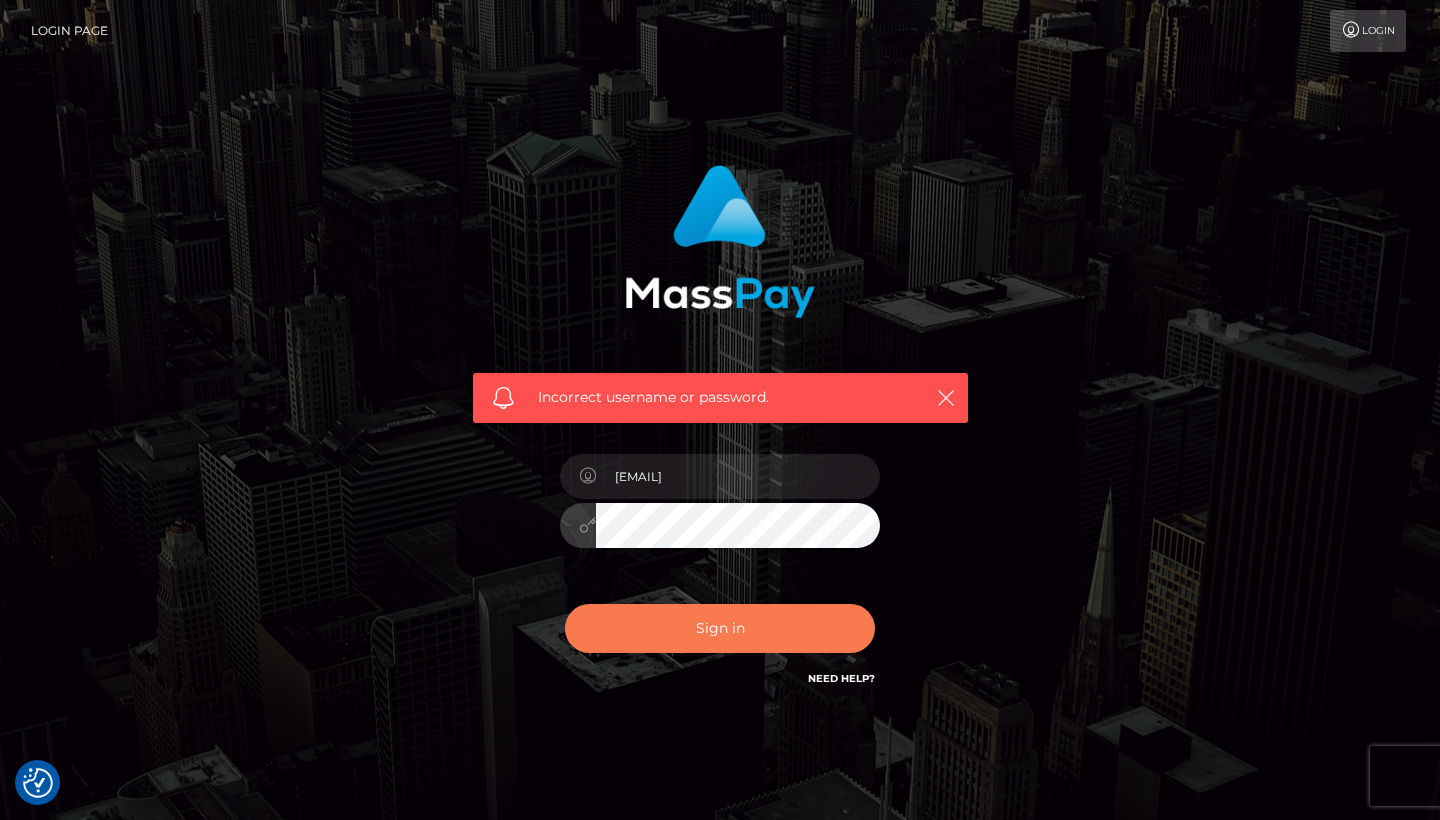 click on "Sign in" at bounding box center (720, 628) 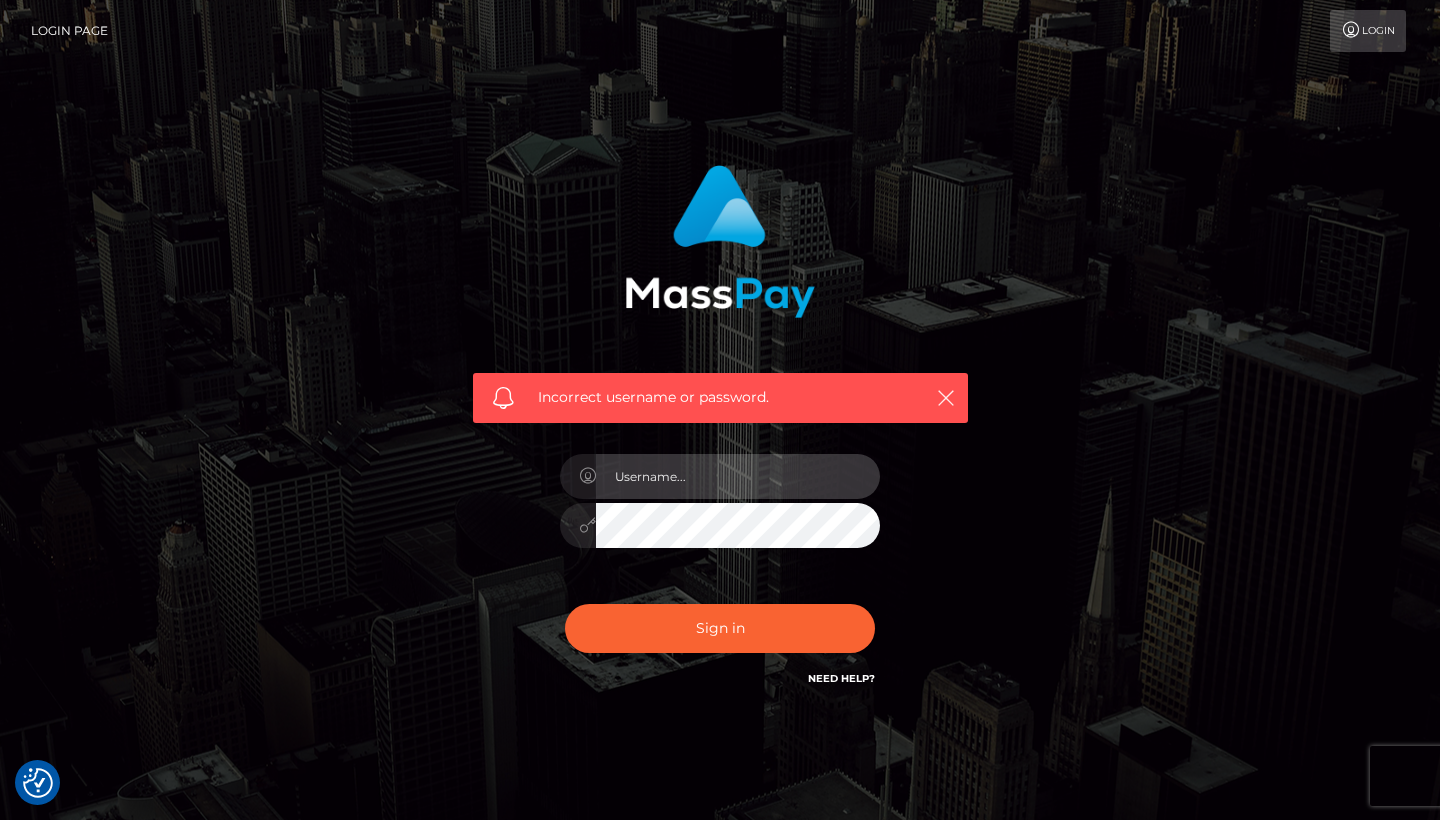 scroll, scrollTop: 0, scrollLeft: 0, axis: both 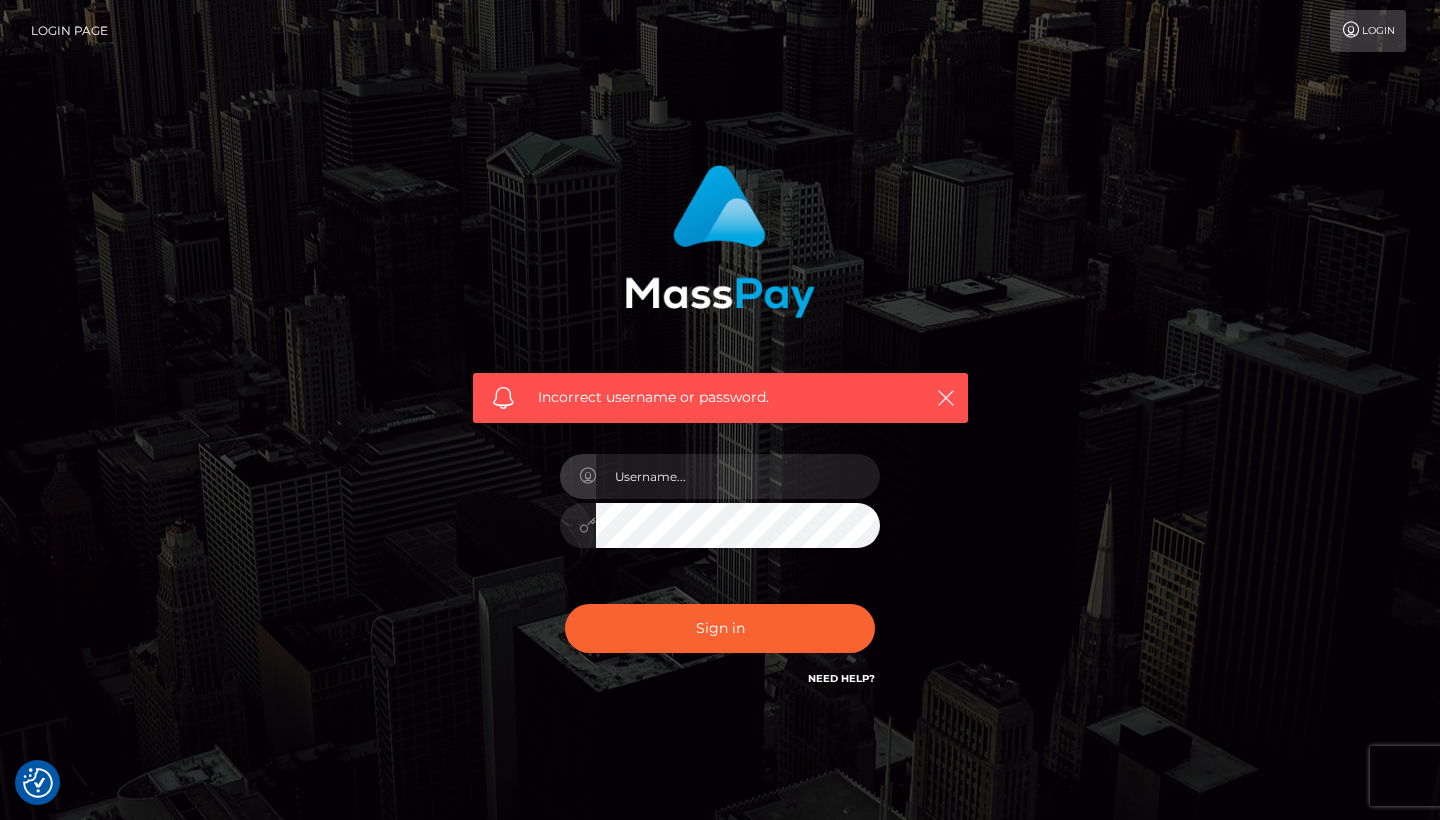 click at bounding box center (720, 241) 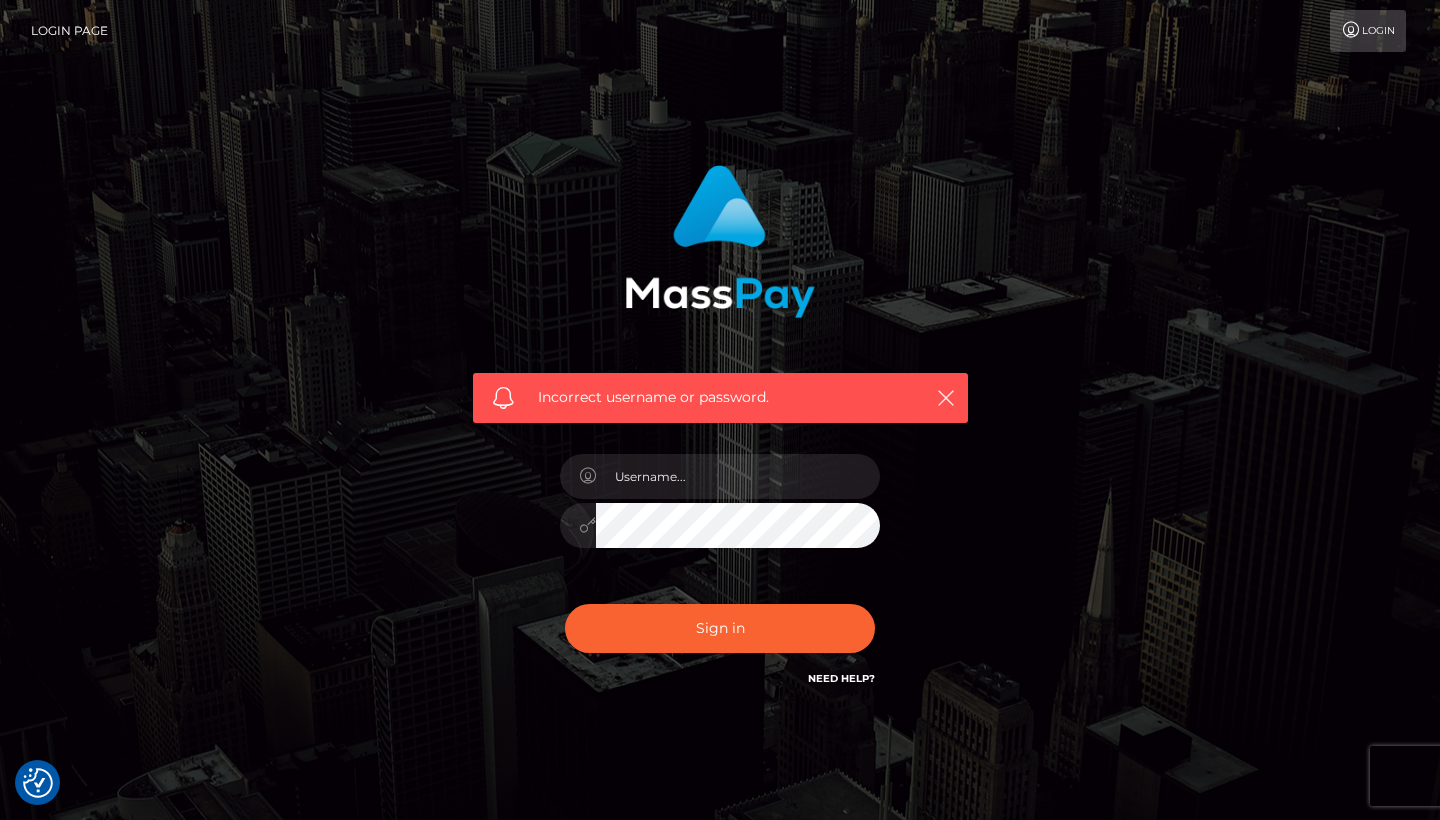click on "Login Page" at bounding box center (69, 31) 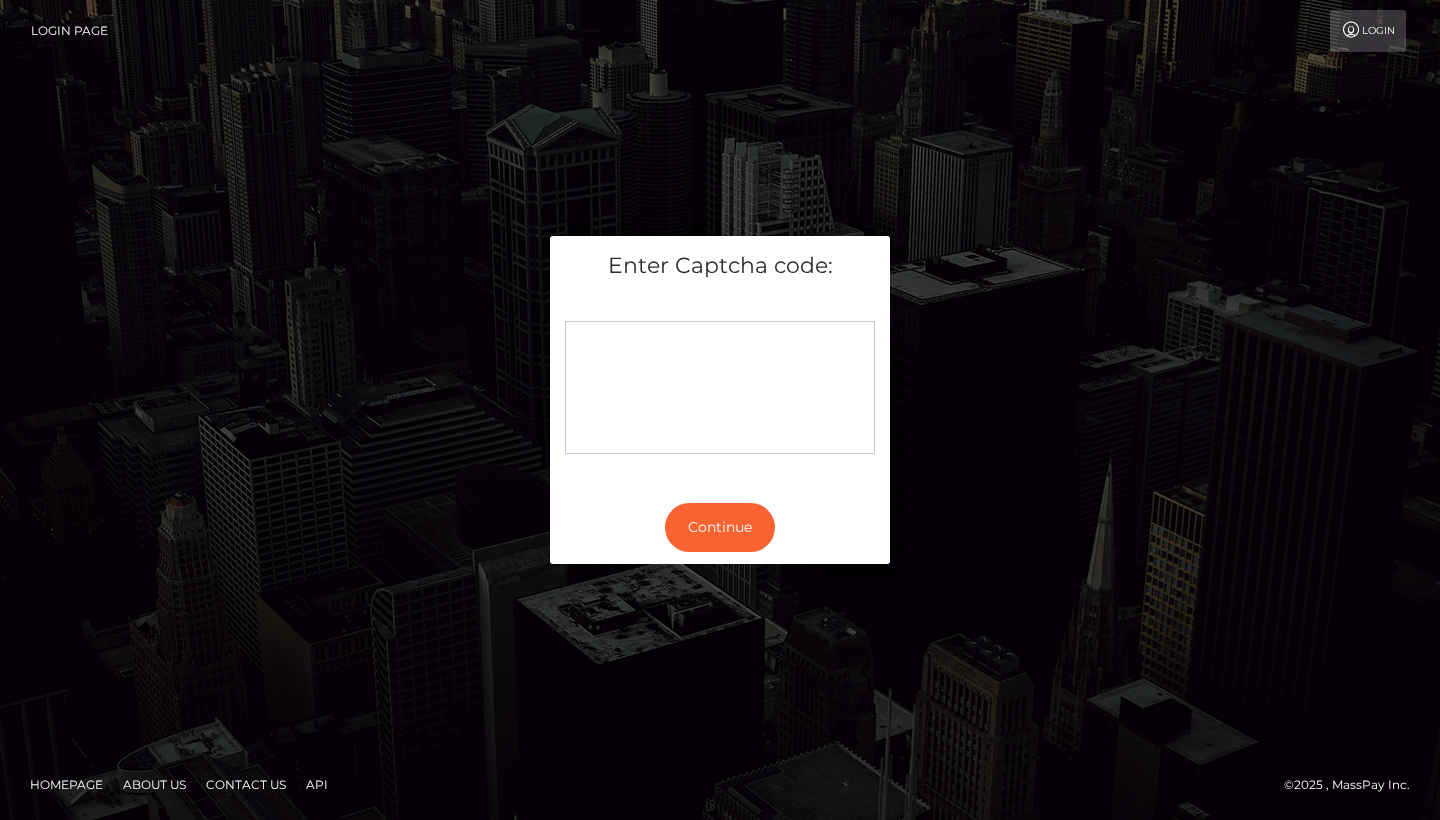 scroll, scrollTop: 0, scrollLeft: 0, axis: both 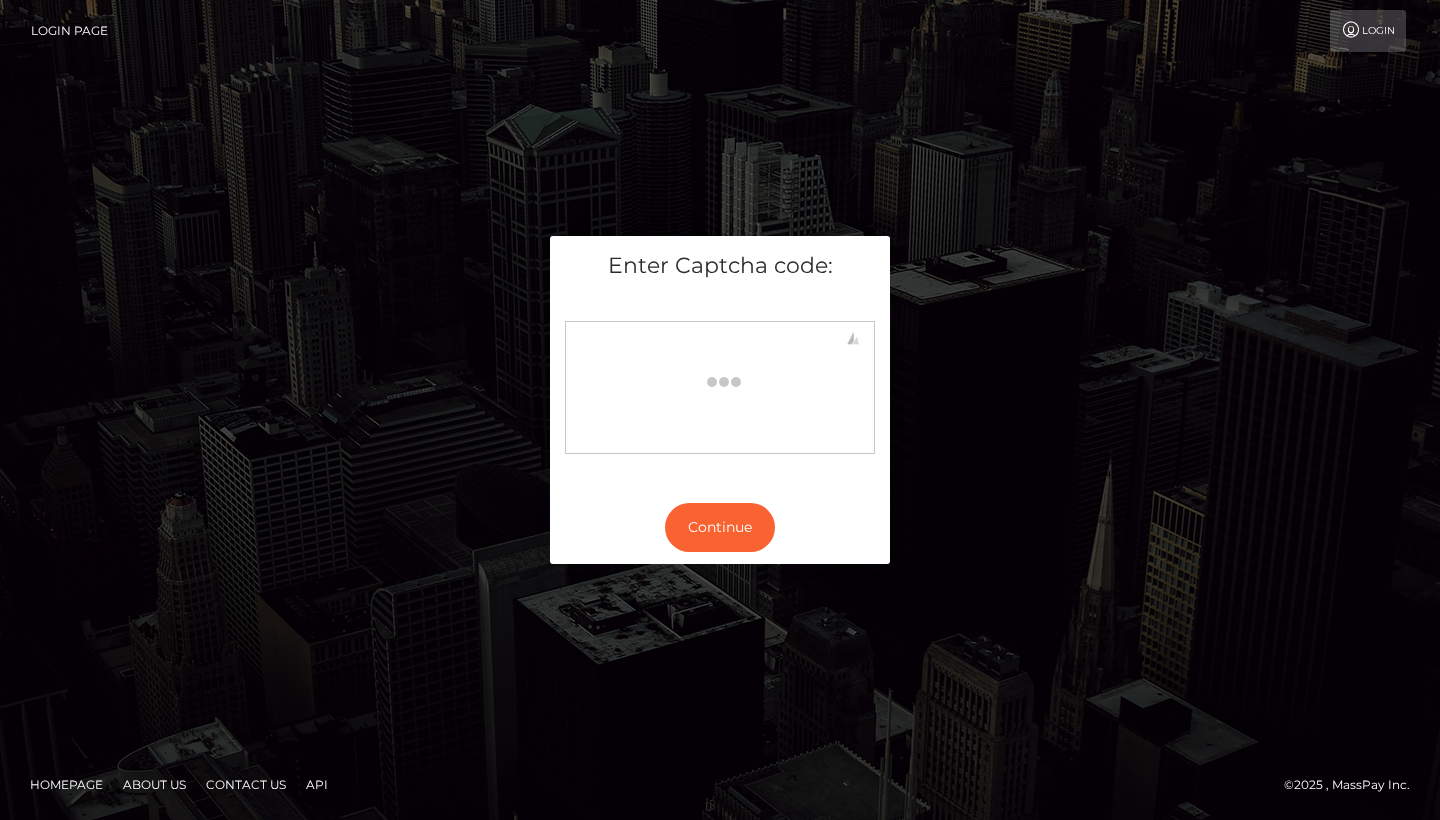 click on "Login" at bounding box center (1368, 31) 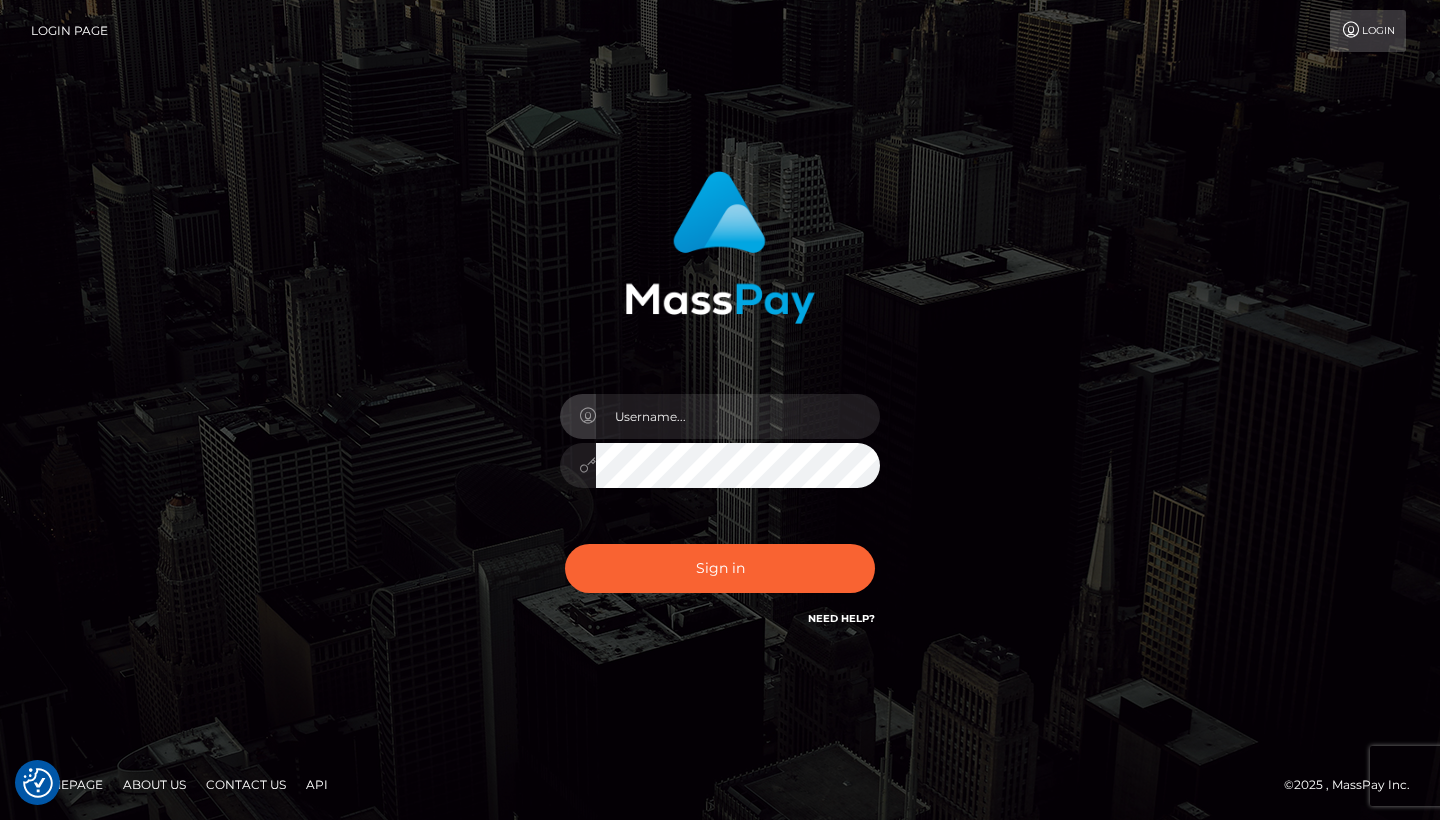 scroll, scrollTop: 0, scrollLeft: 0, axis: both 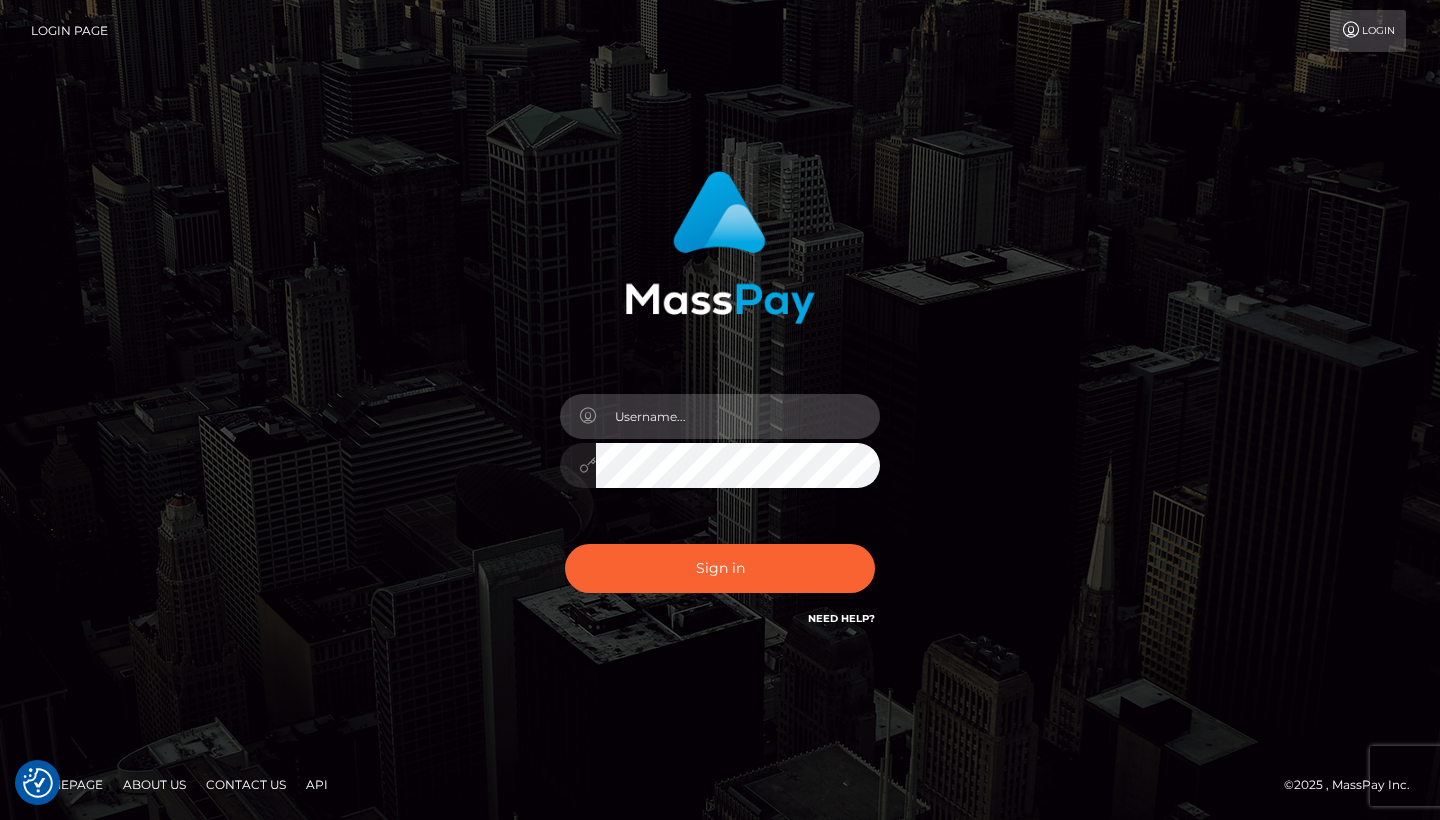type on "[EMAIL]" 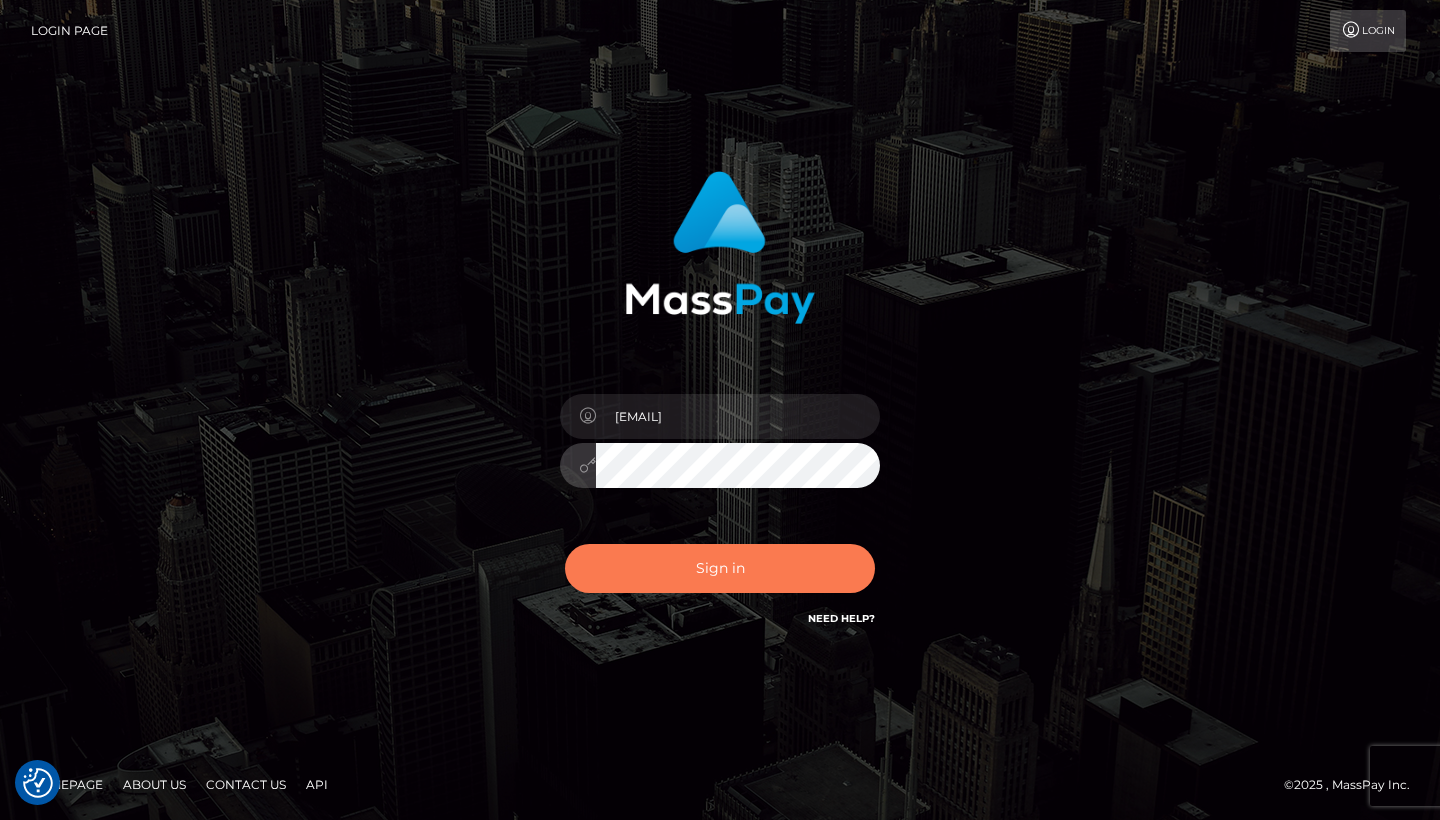 click on "Sign in" at bounding box center [720, 568] 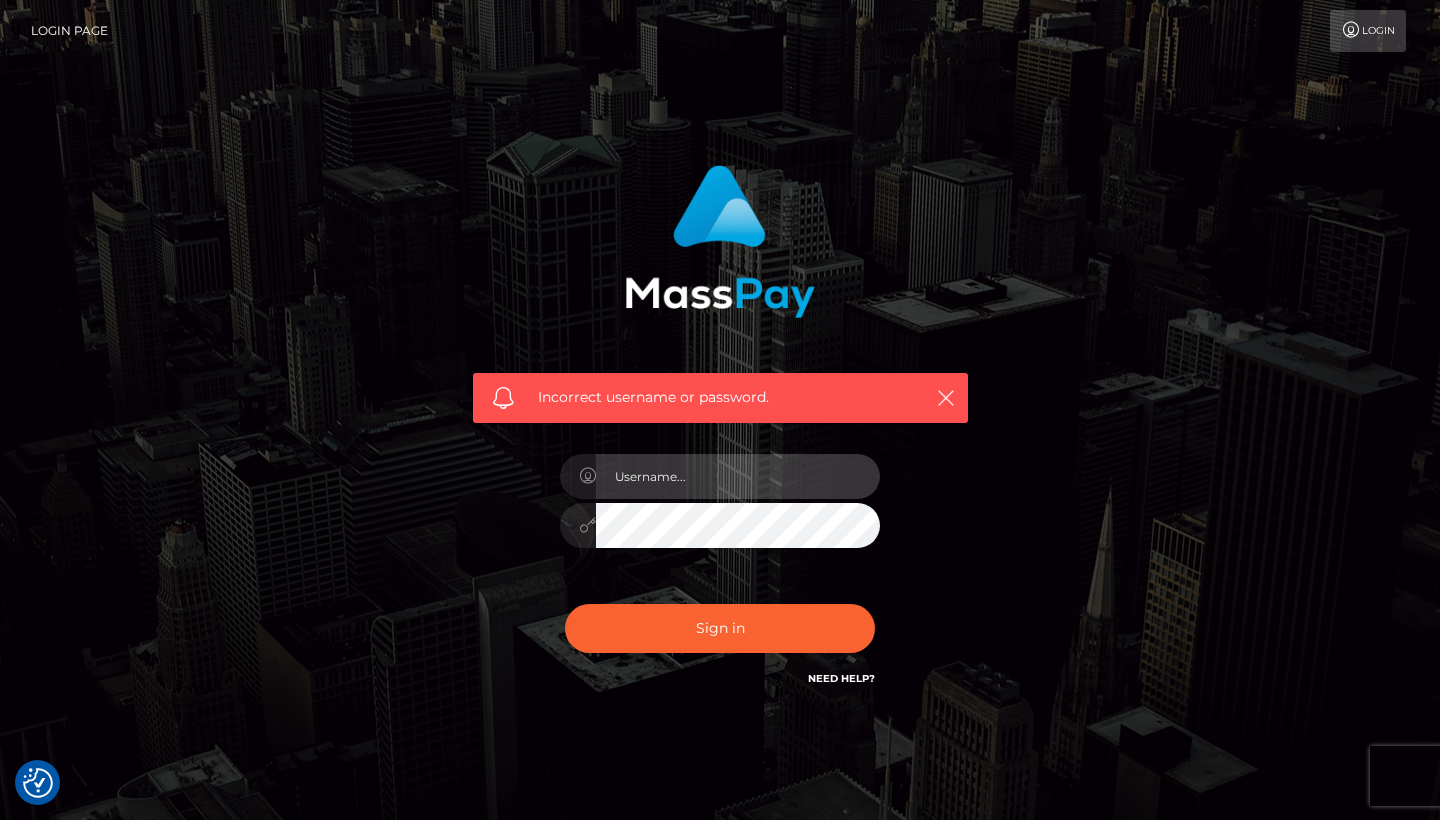 scroll, scrollTop: 0, scrollLeft: 0, axis: both 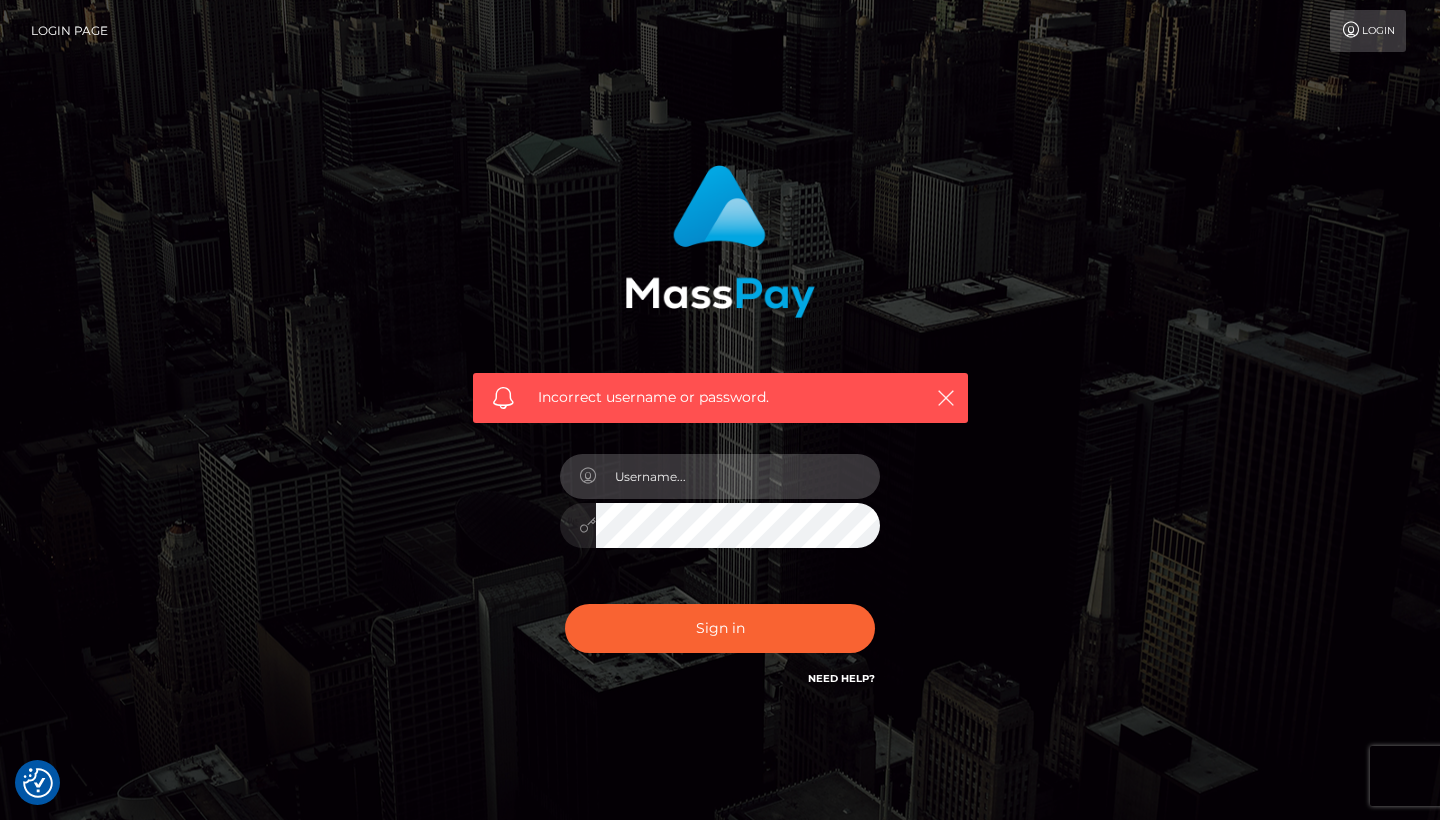 type on "melispadaro@gmail.com" 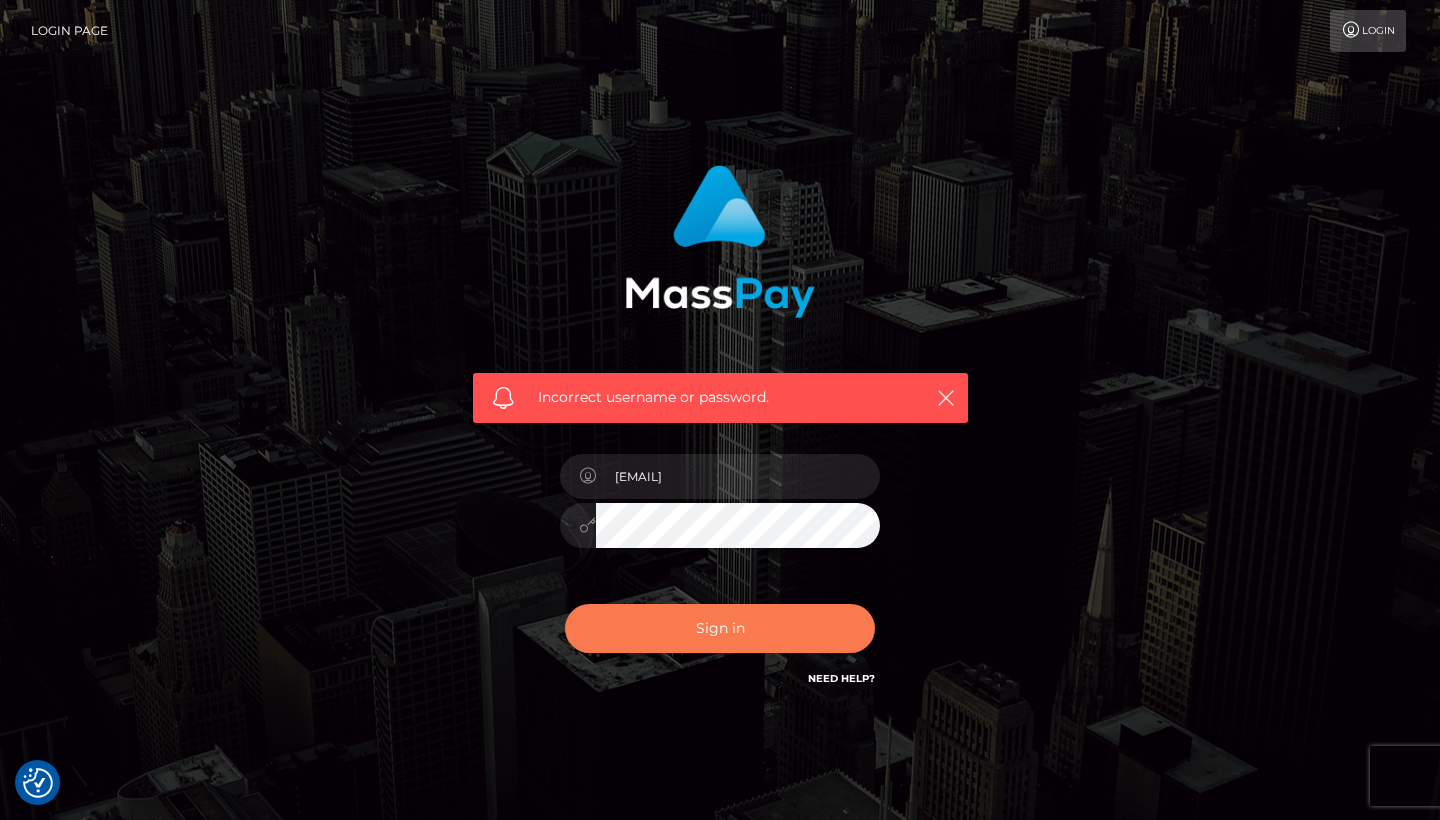 click on "Sign in" at bounding box center [720, 628] 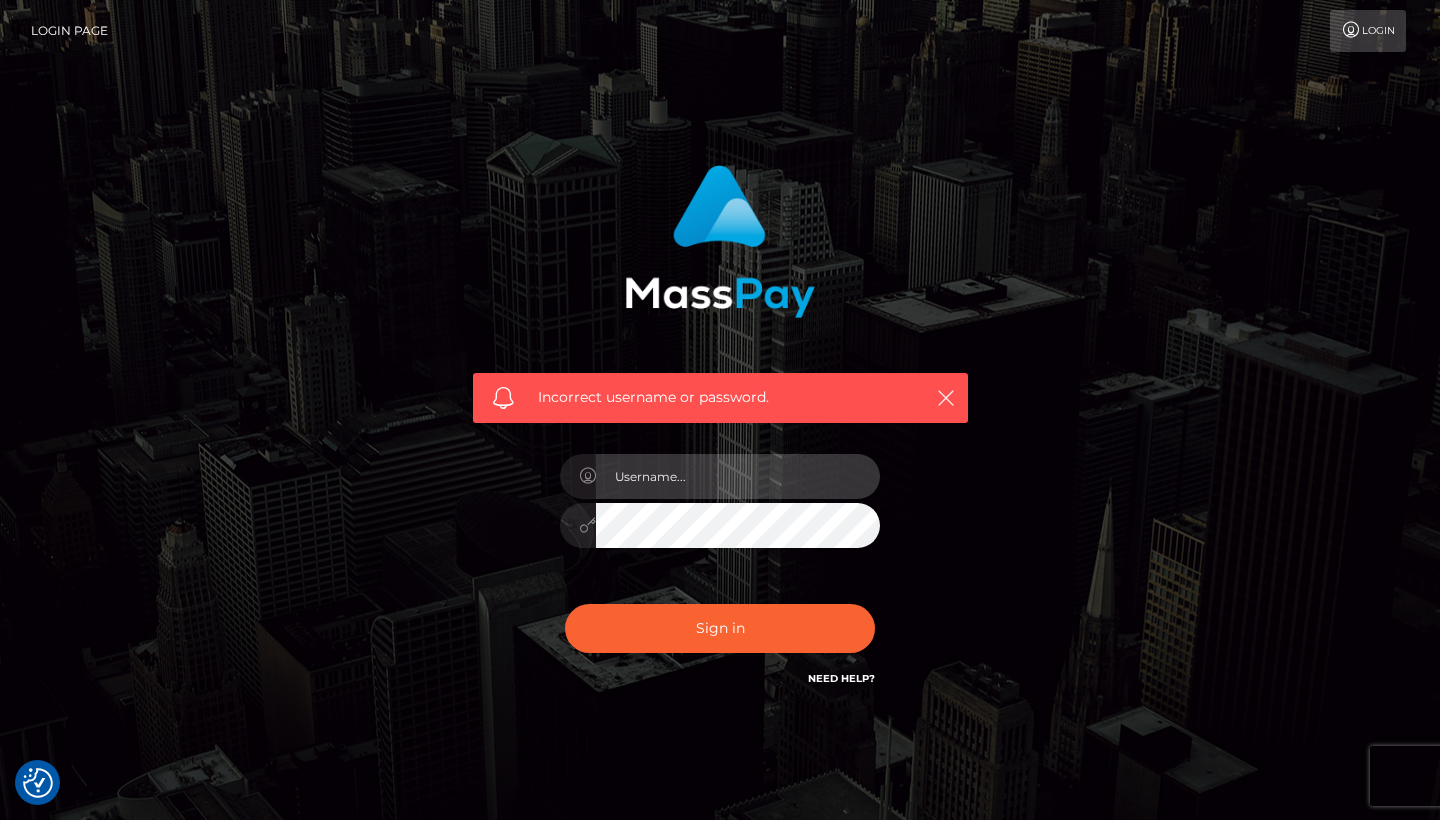 scroll, scrollTop: 0, scrollLeft: 0, axis: both 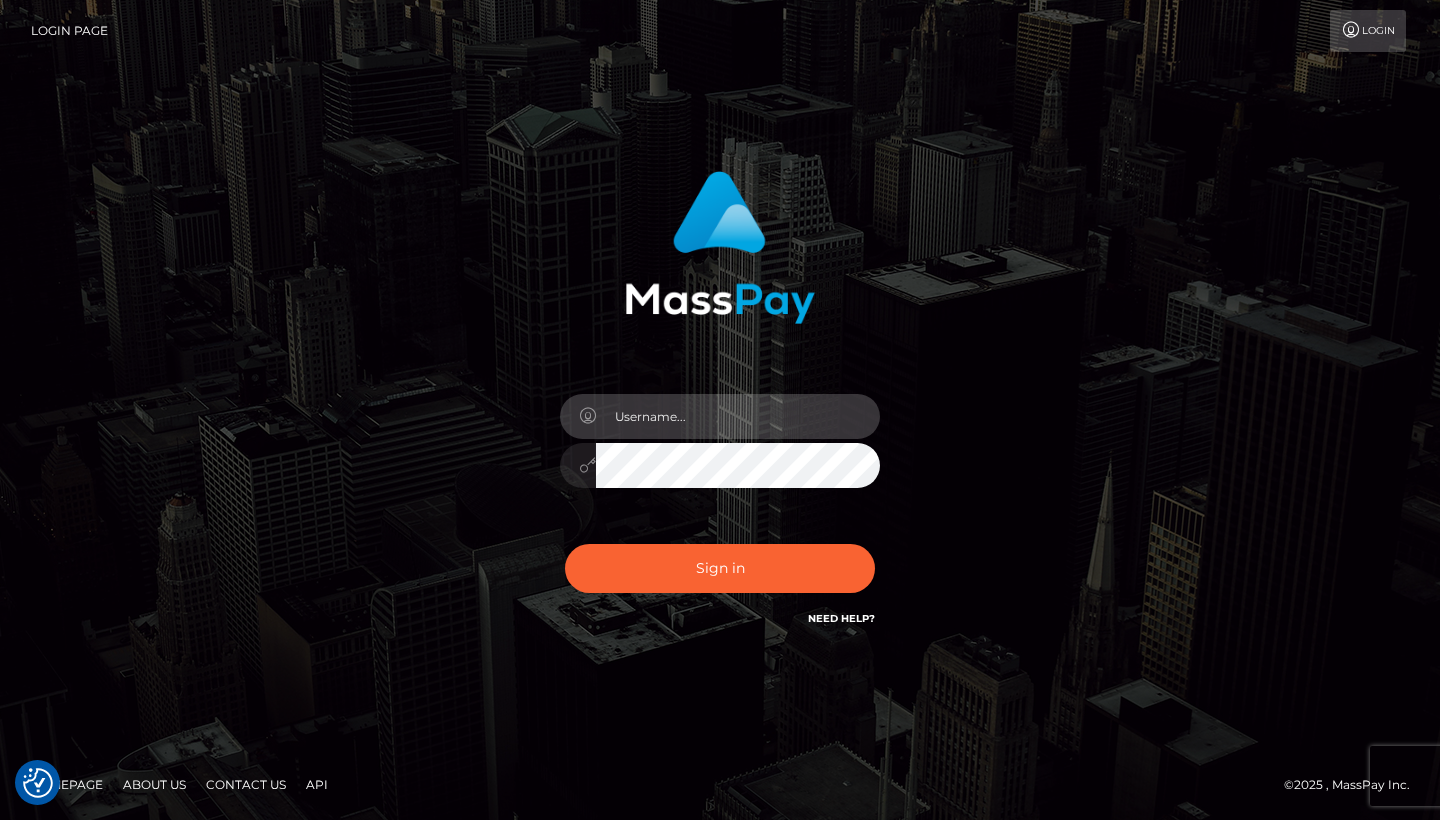 type on "melispadaro@gmail.com" 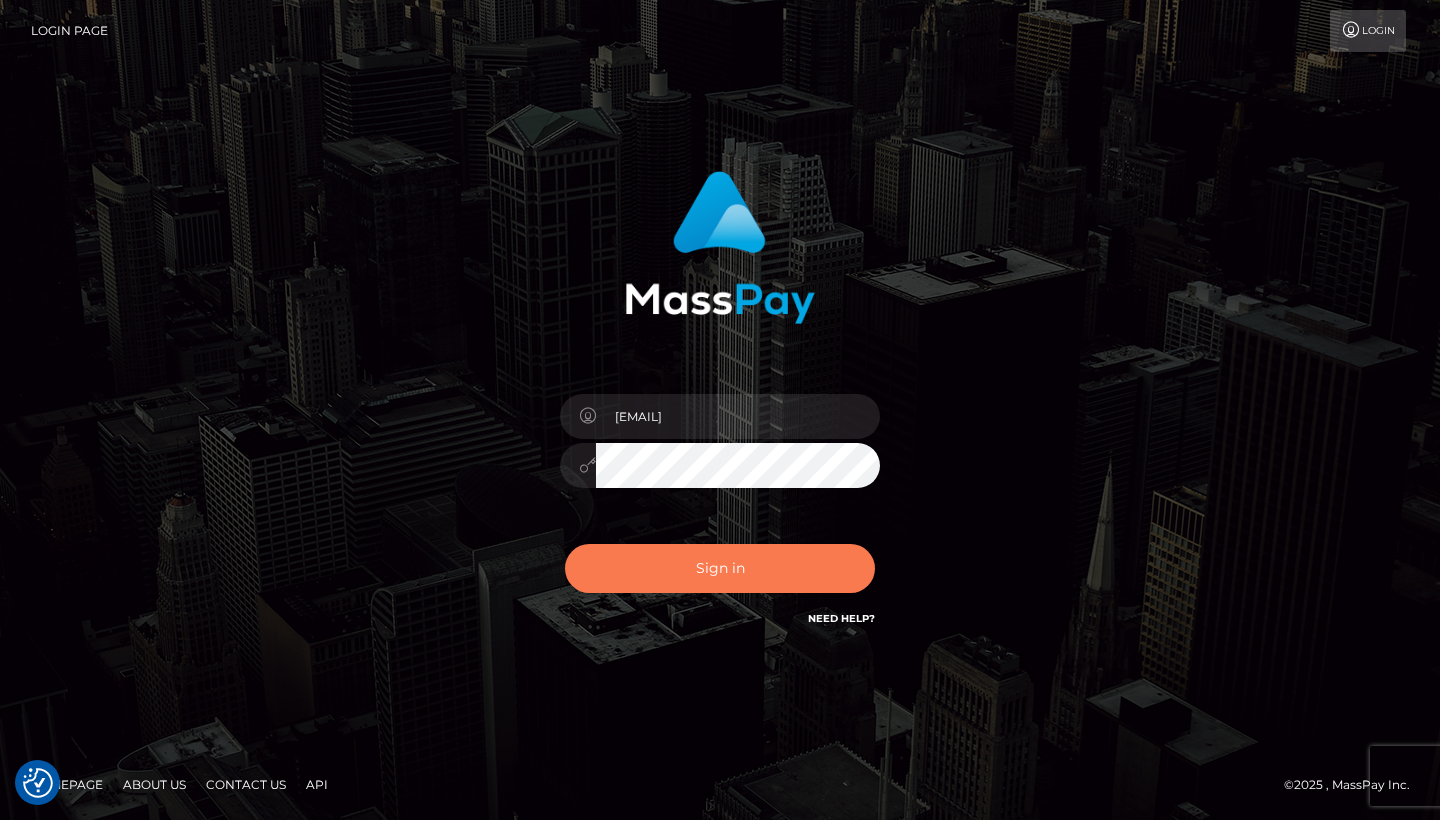 click on "Sign in" at bounding box center [720, 568] 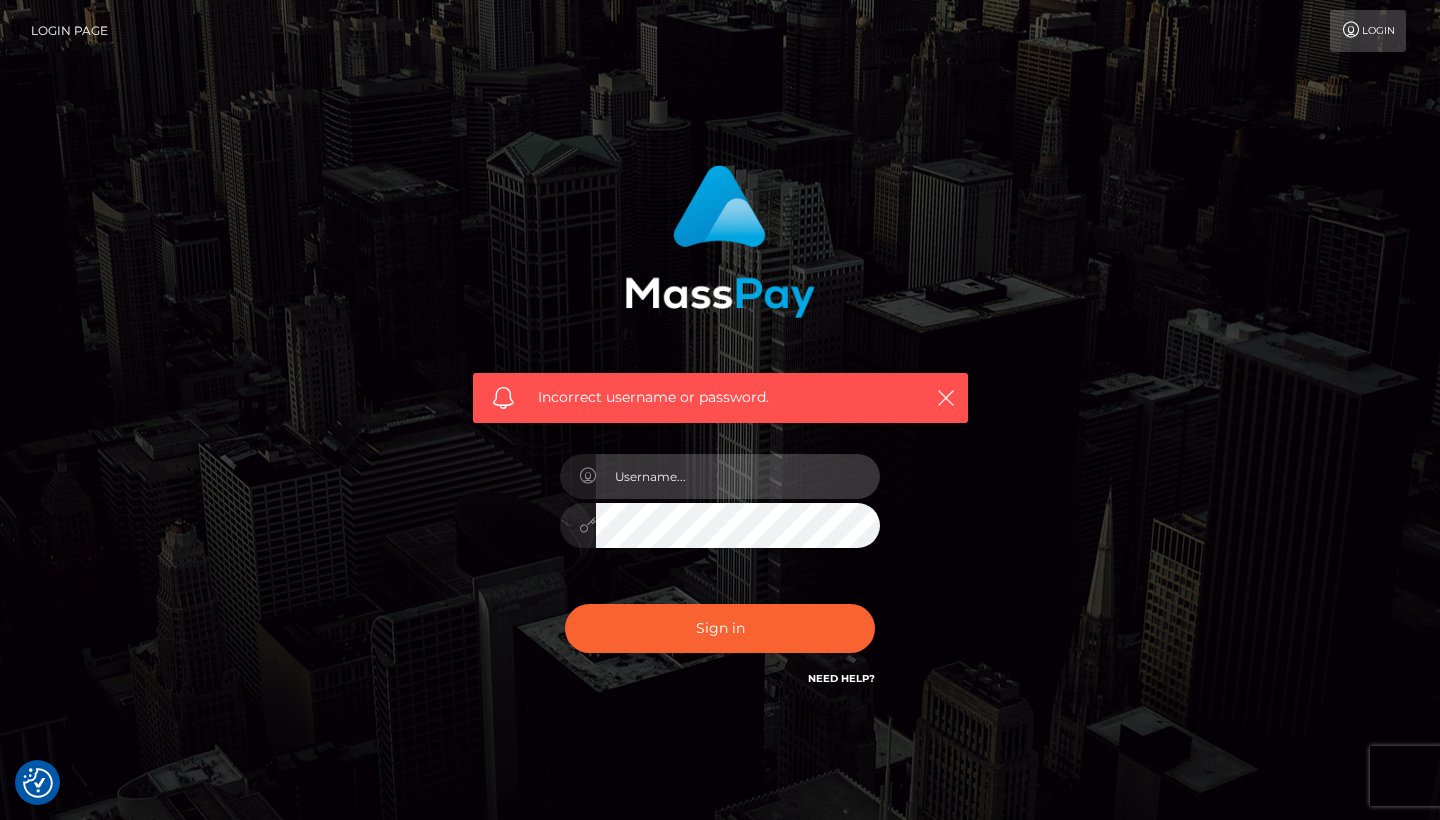 scroll, scrollTop: 0, scrollLeft: 0, axis: both 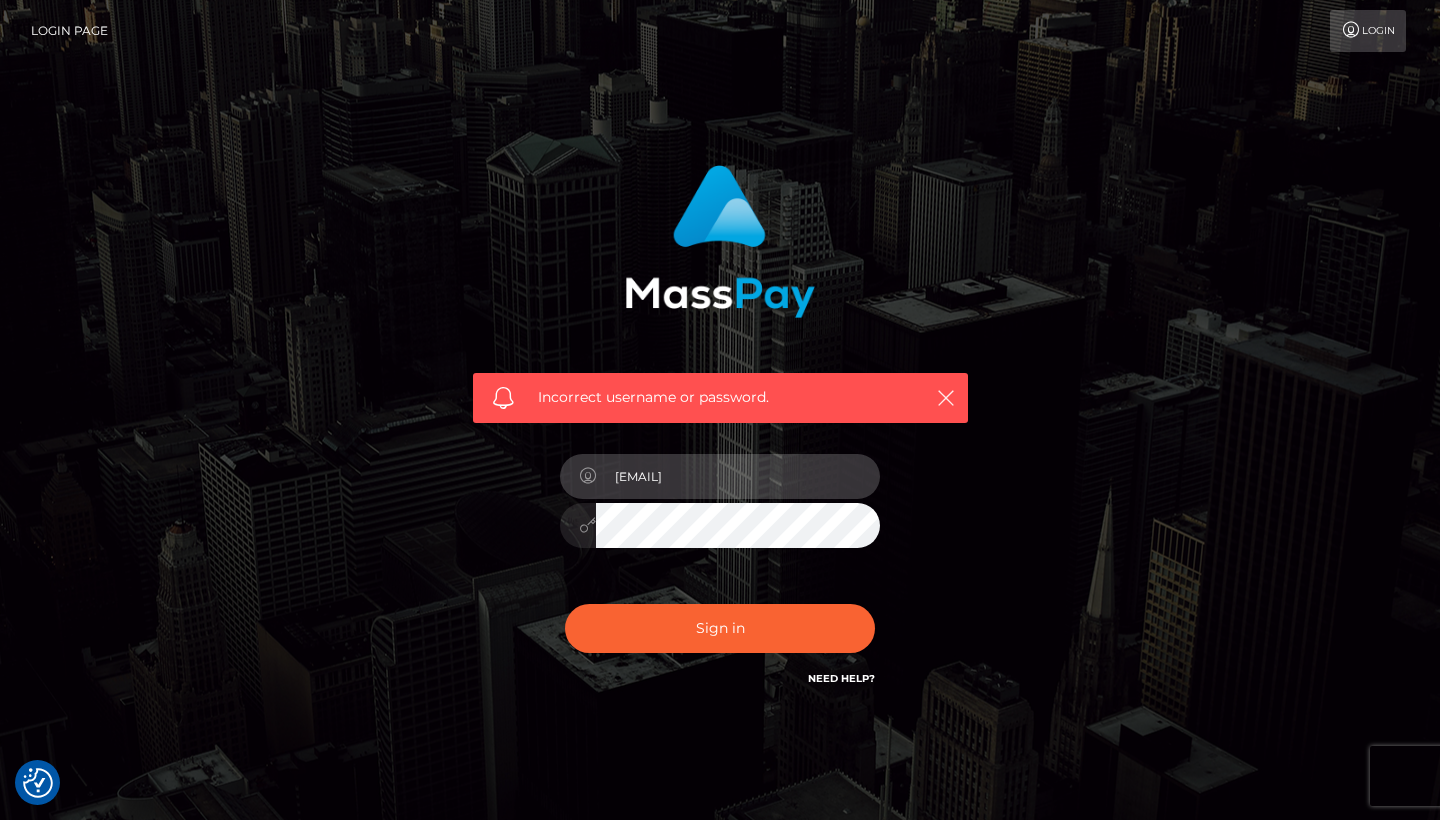 drag, startPoint x: 617, startPoint y: 477, endPoint x: 980, endPoint y: 502, distance: 363.85986 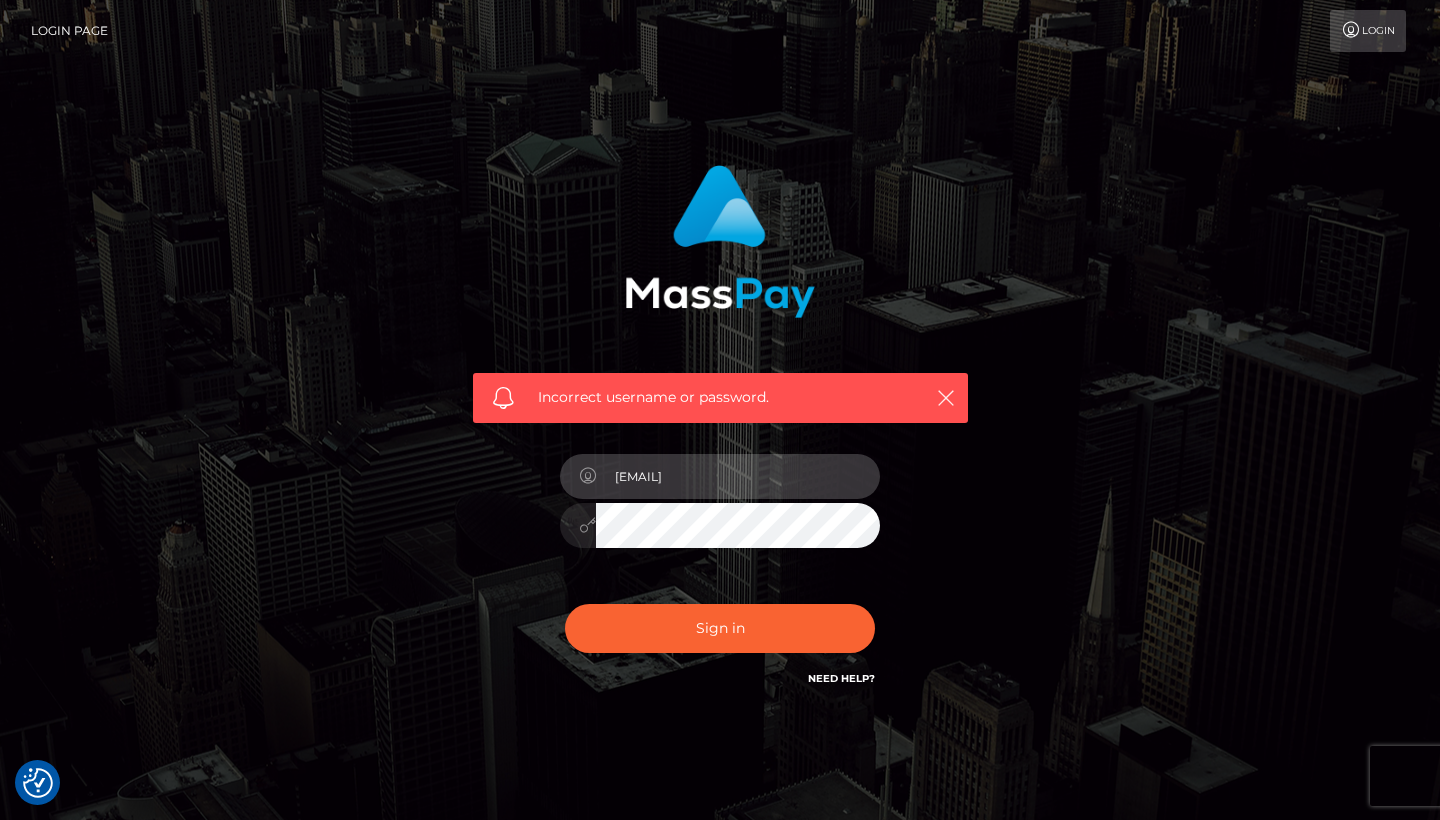 type on "[EMAIL]" 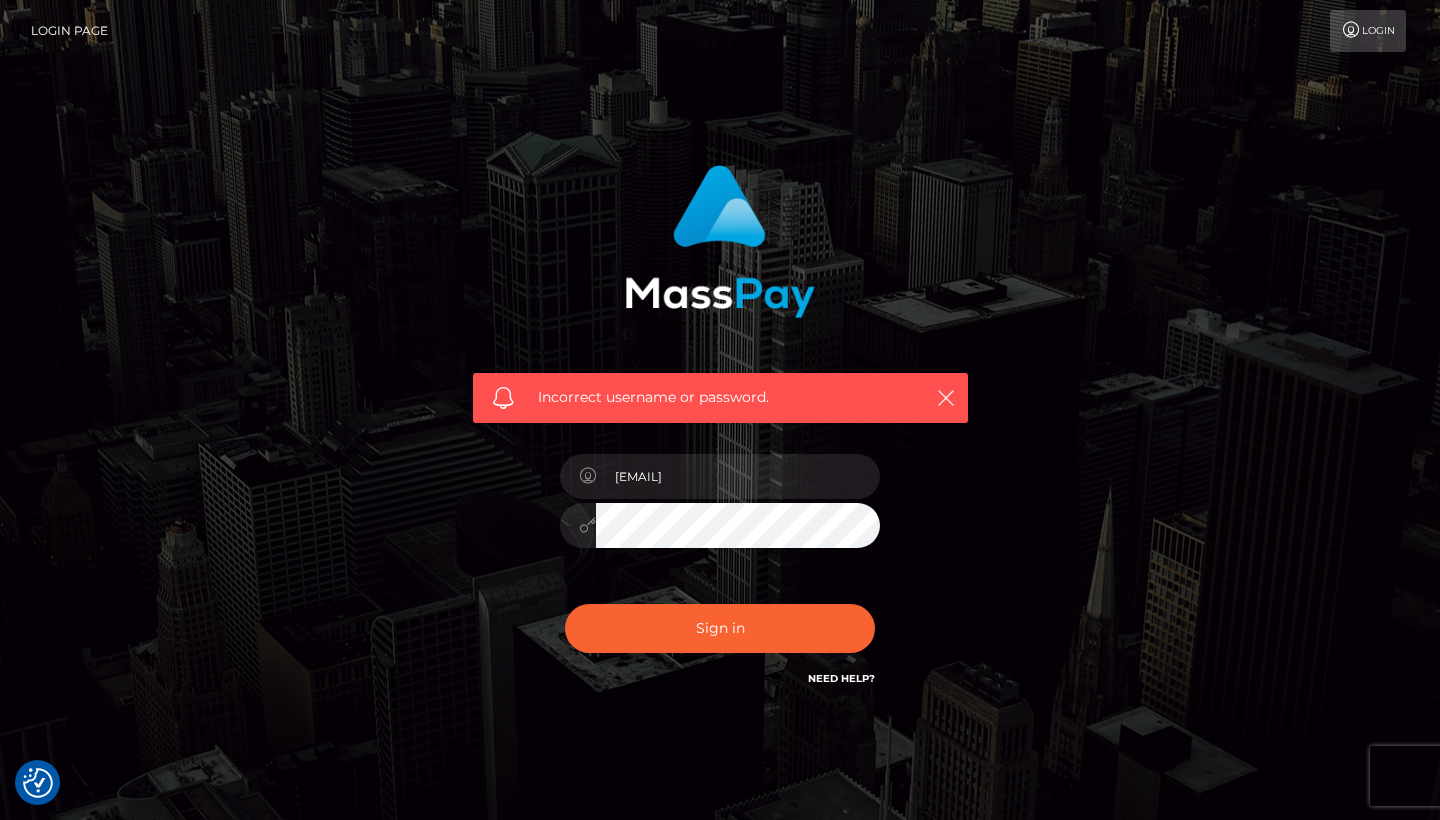 click on "Incorrect username or password.
melispadaro@gmail.com" at bounding box center [720, 437] 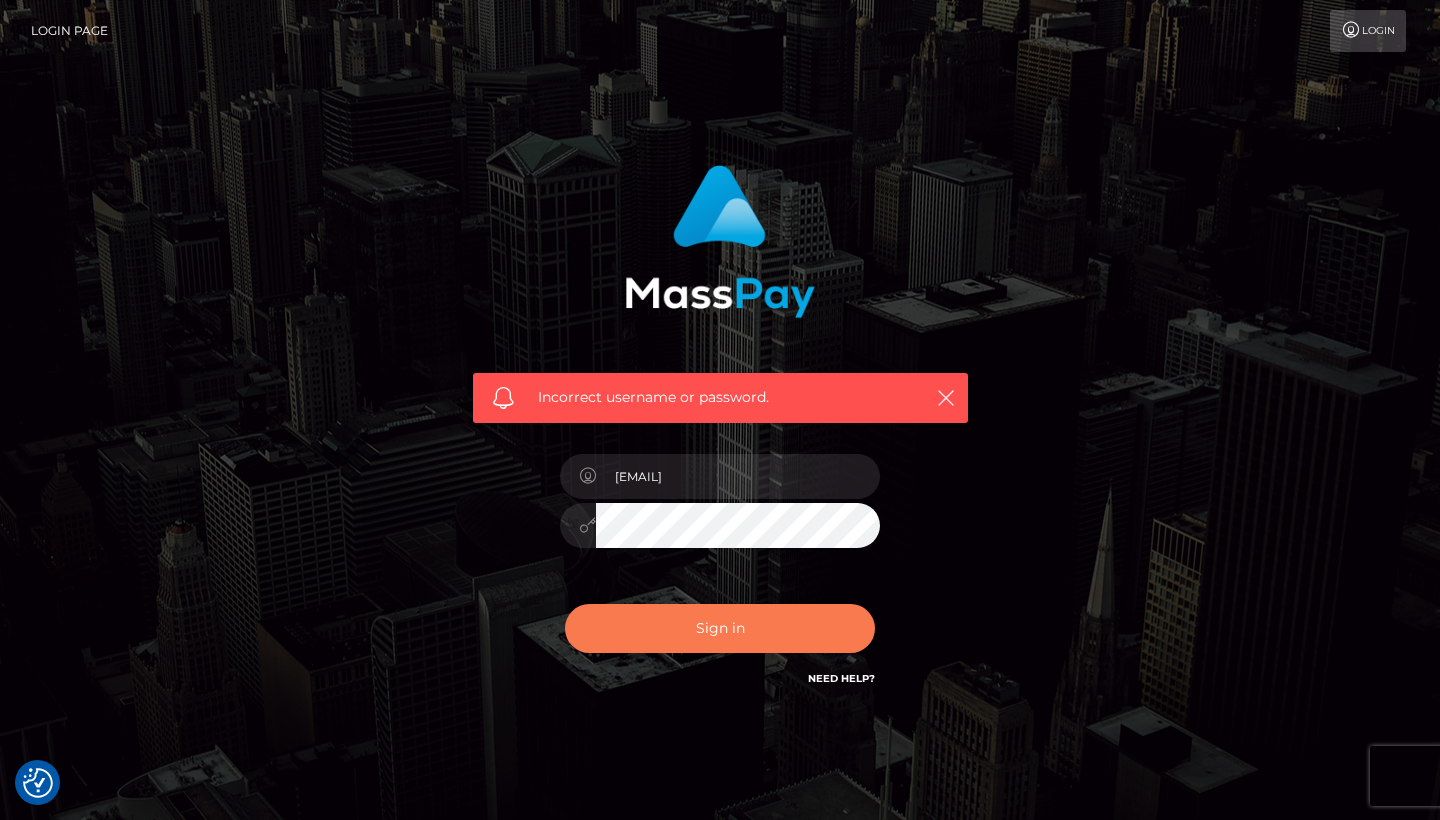 click on "Sign in" at bounding box center (720, 628) 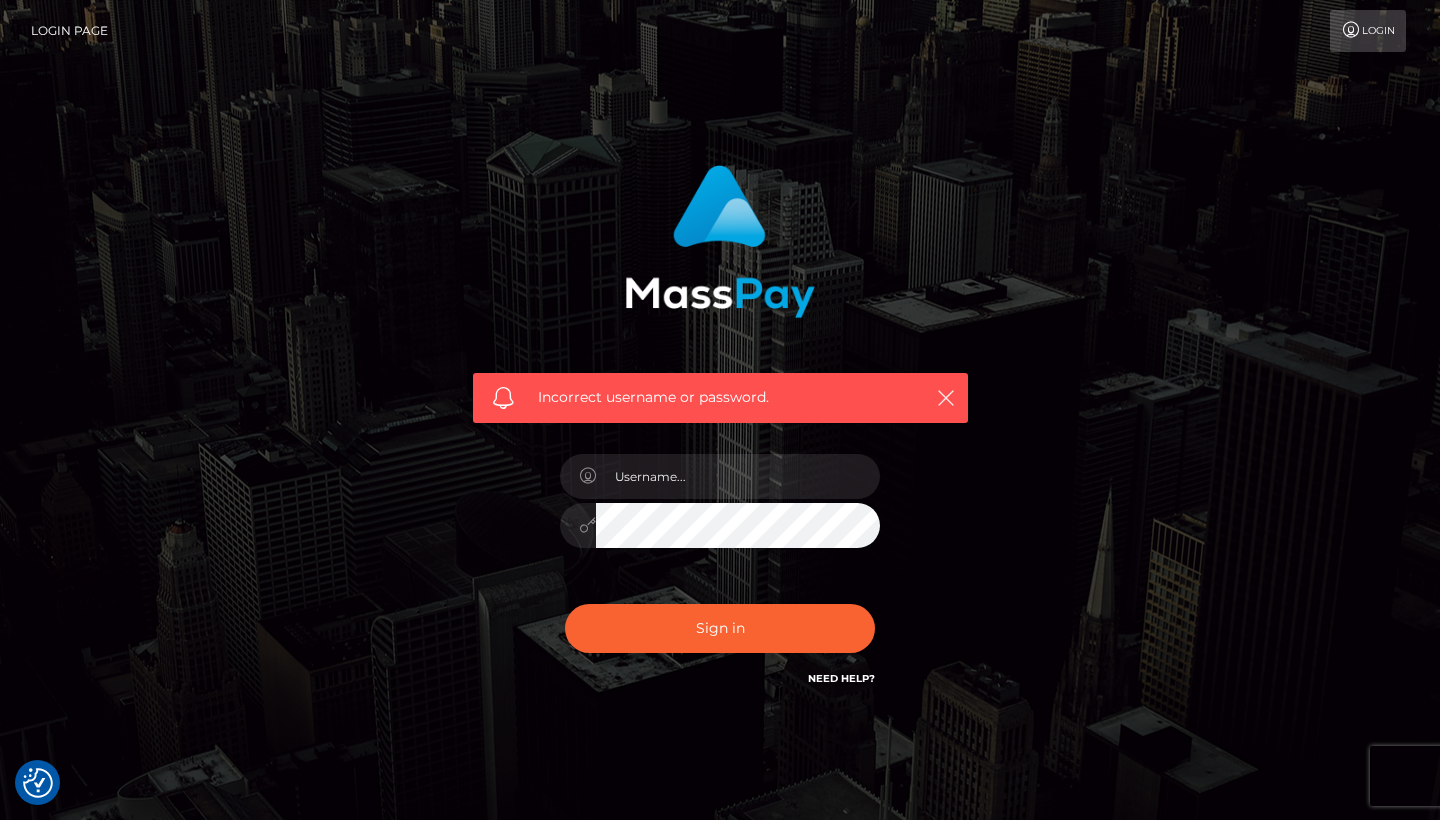 scroll, scrollTop: 0, scrollLeft: 0, axis: both 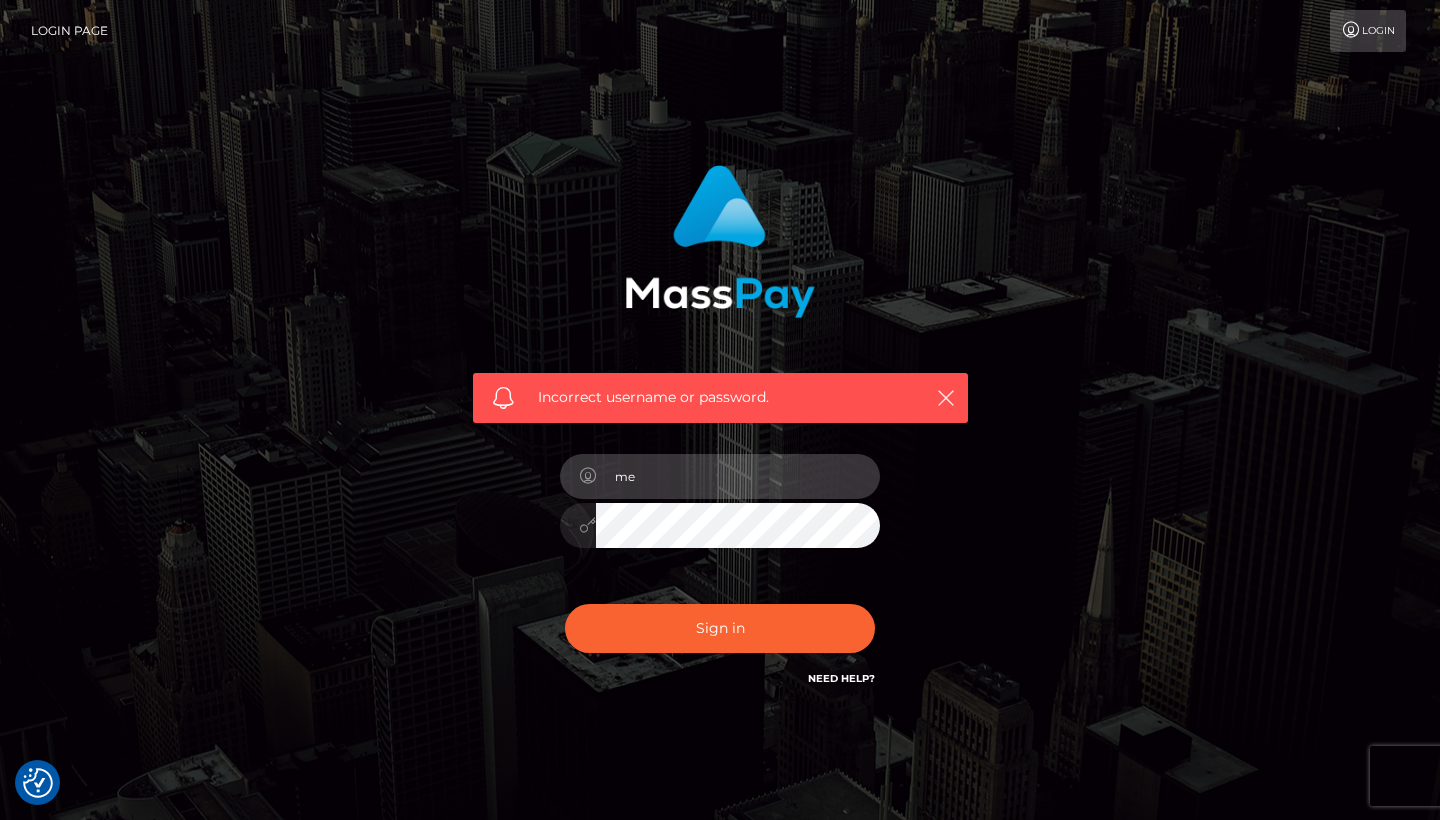 type on "[EMAIL]" 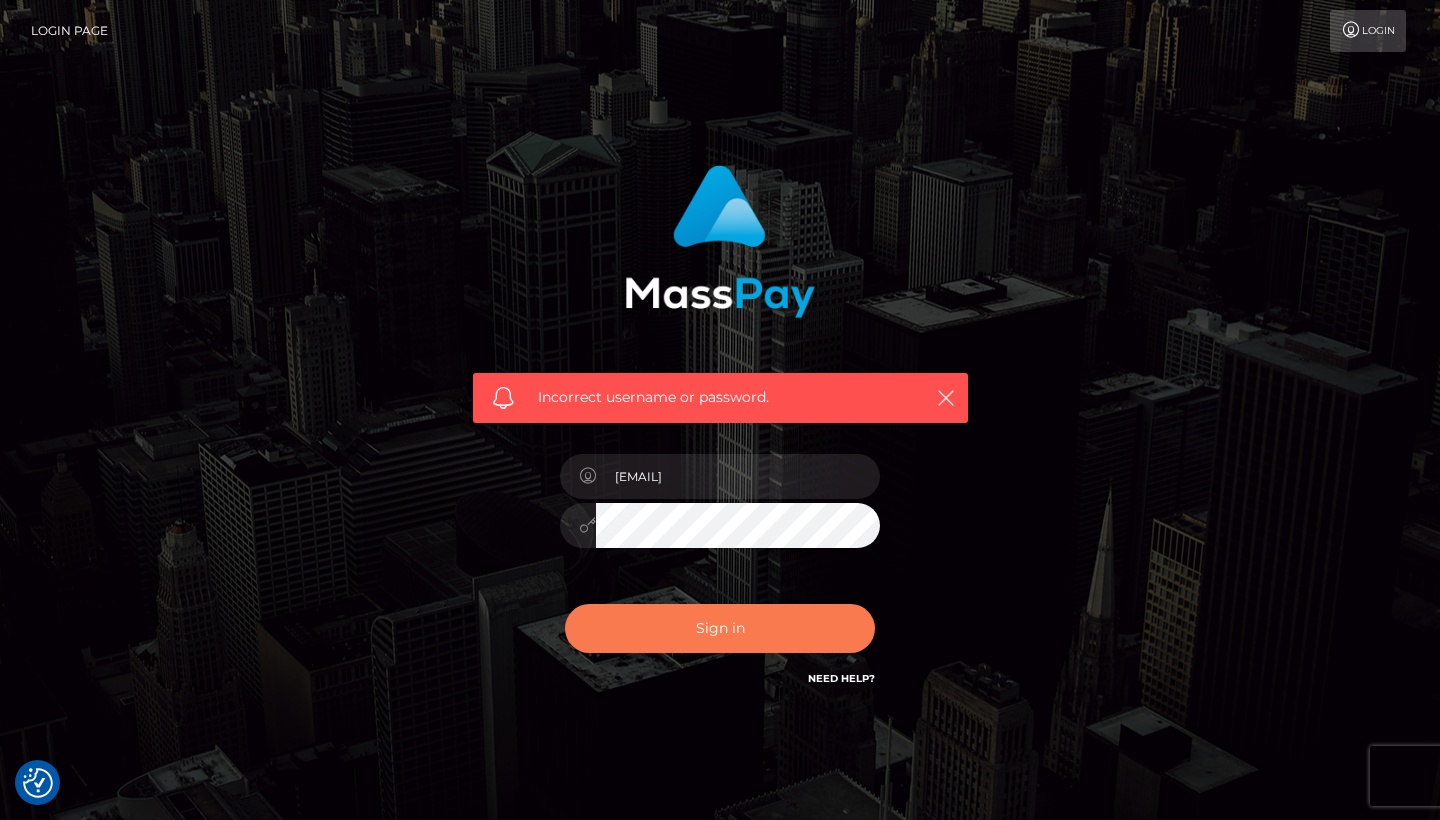 click on "Sign in" at bounding box center [720, 628] 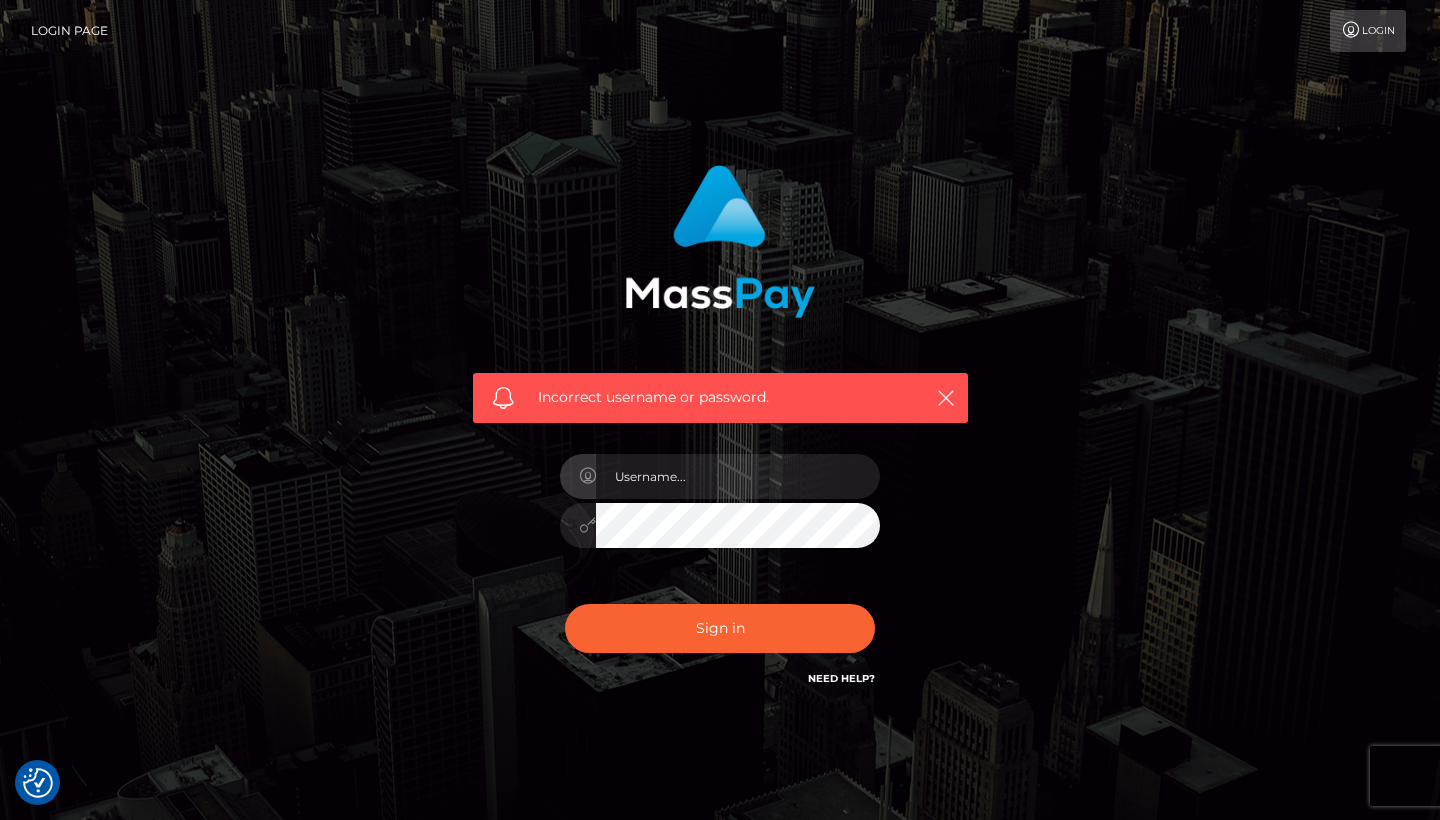 scroll, scrollTop: 0, scrollLeft: 0, axis: both 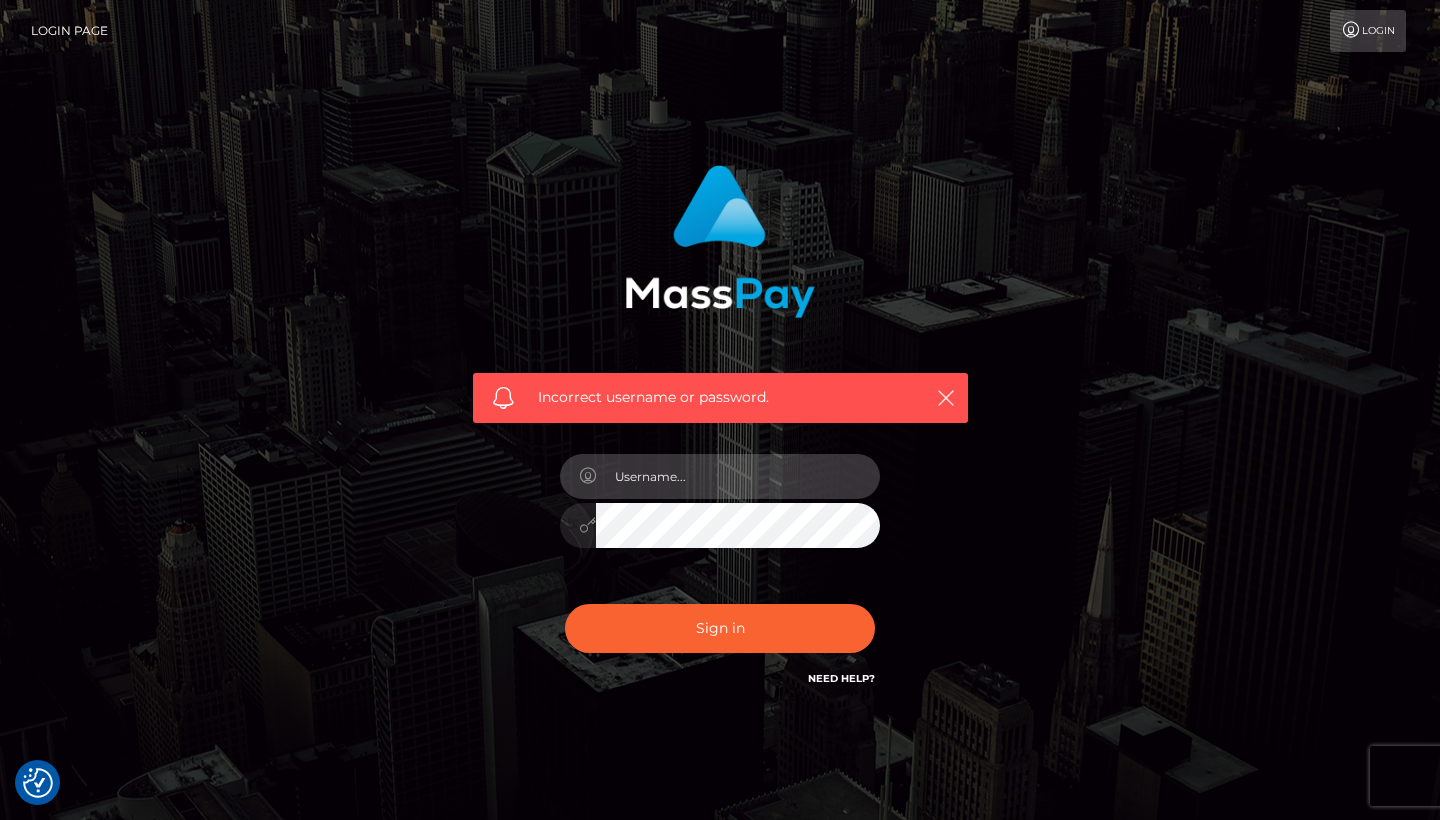 type on "[EMAIL]" 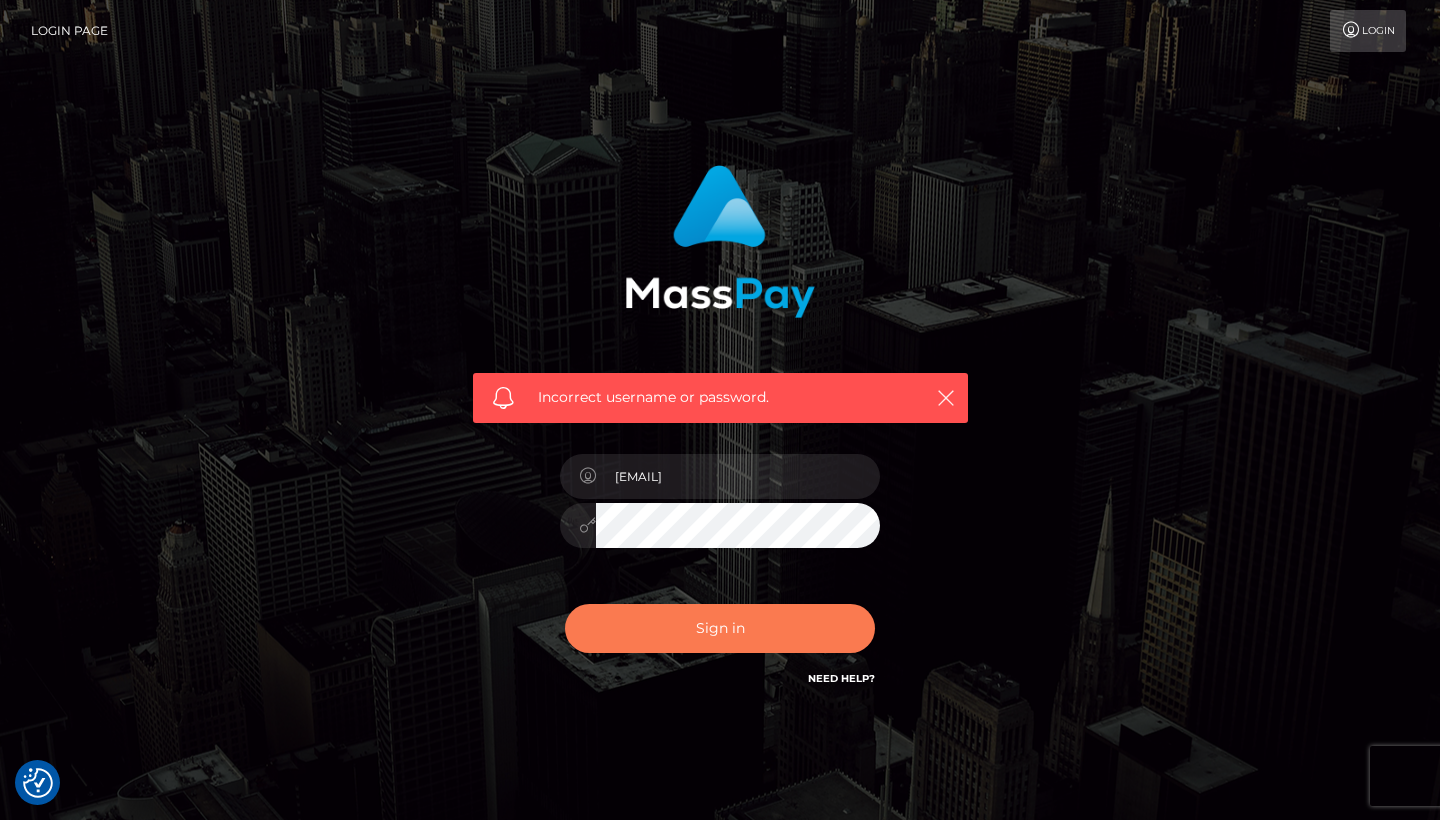 click on "Sign in" at bounding box center (720, 628) 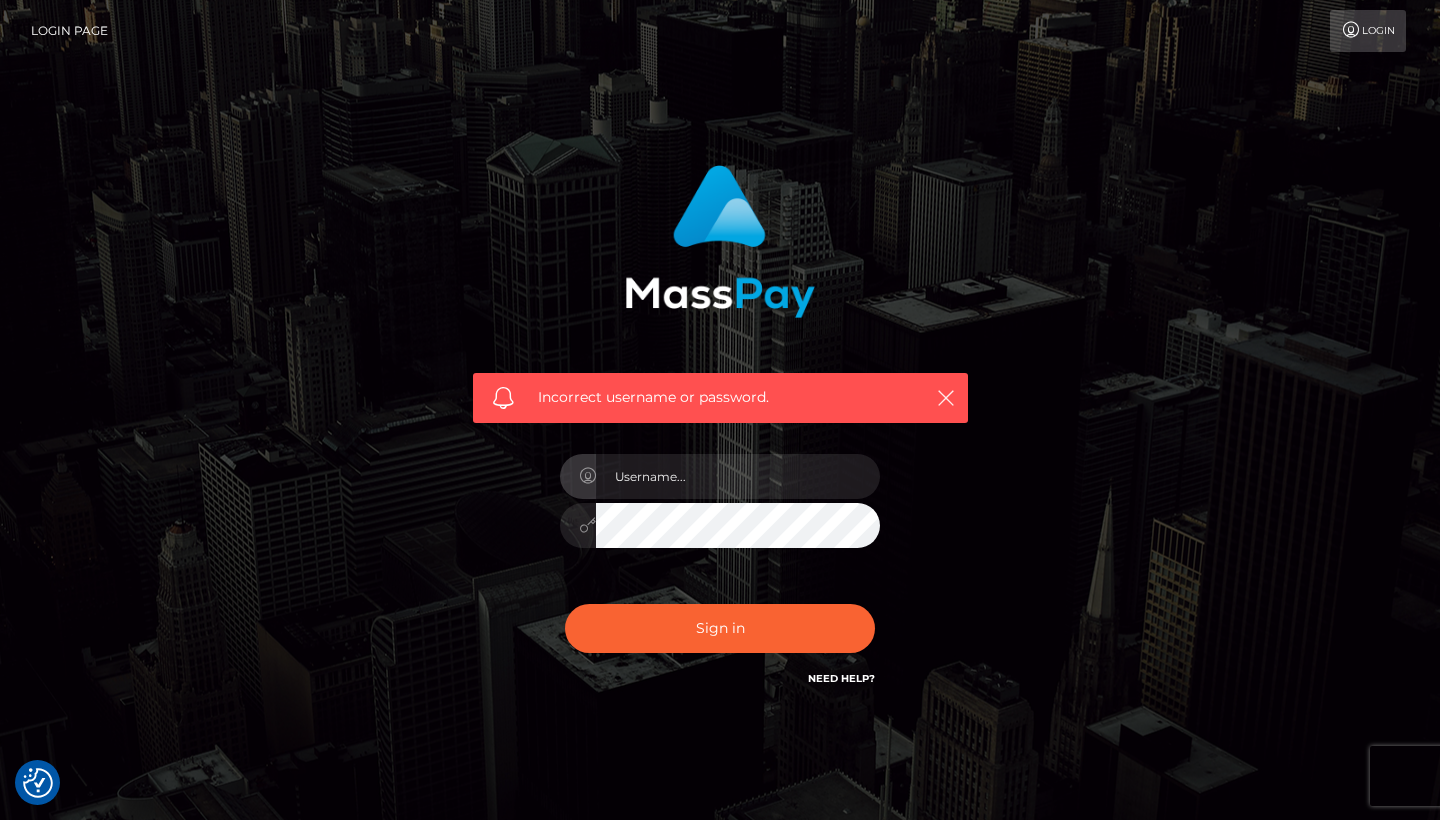 scroll, scrollTop: 0, scrollLeft: 0, axis: both 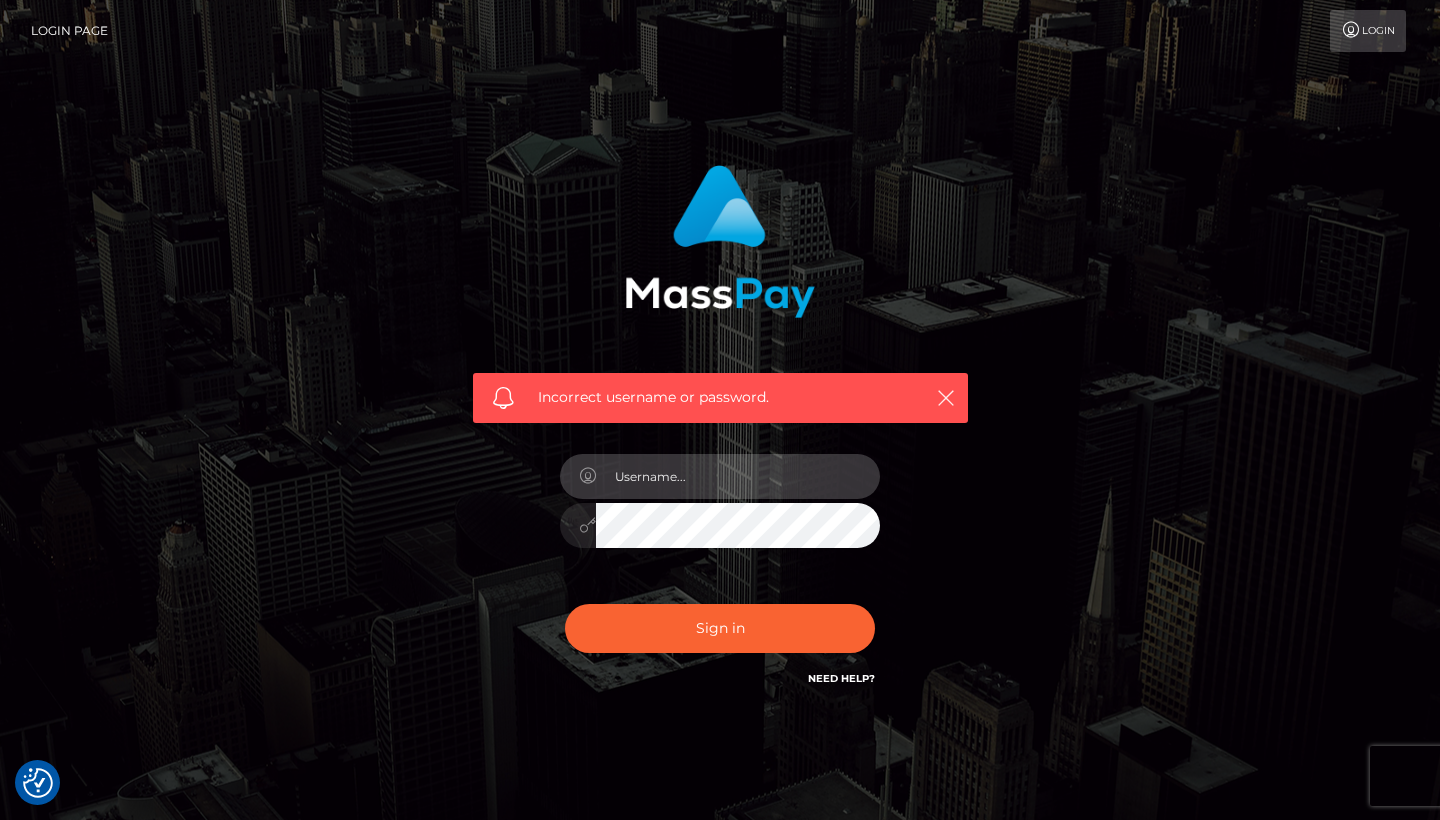 type on "melispadaro@gmail.com" 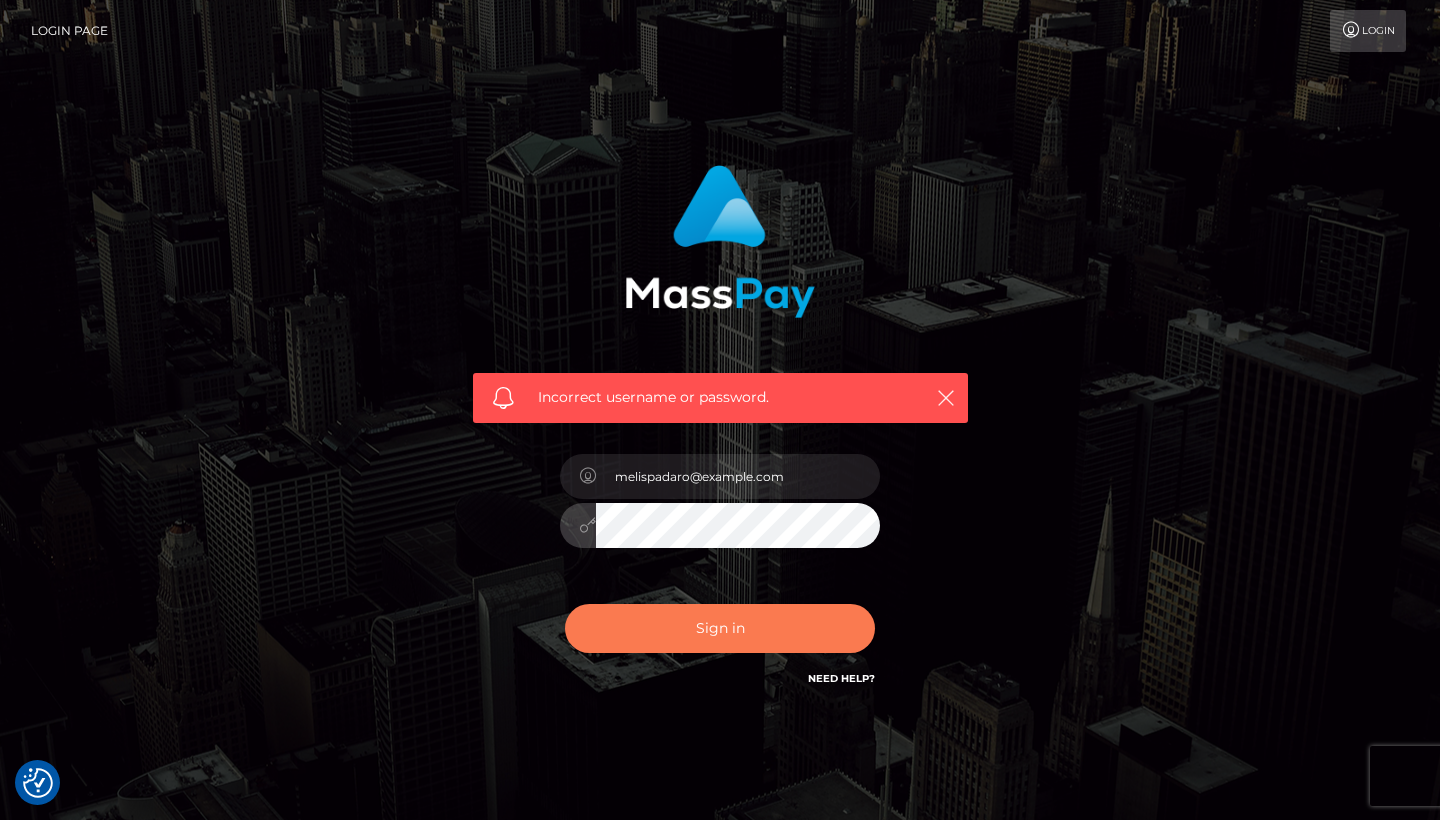 click on "Sign in" at bounding box center (720, 628) 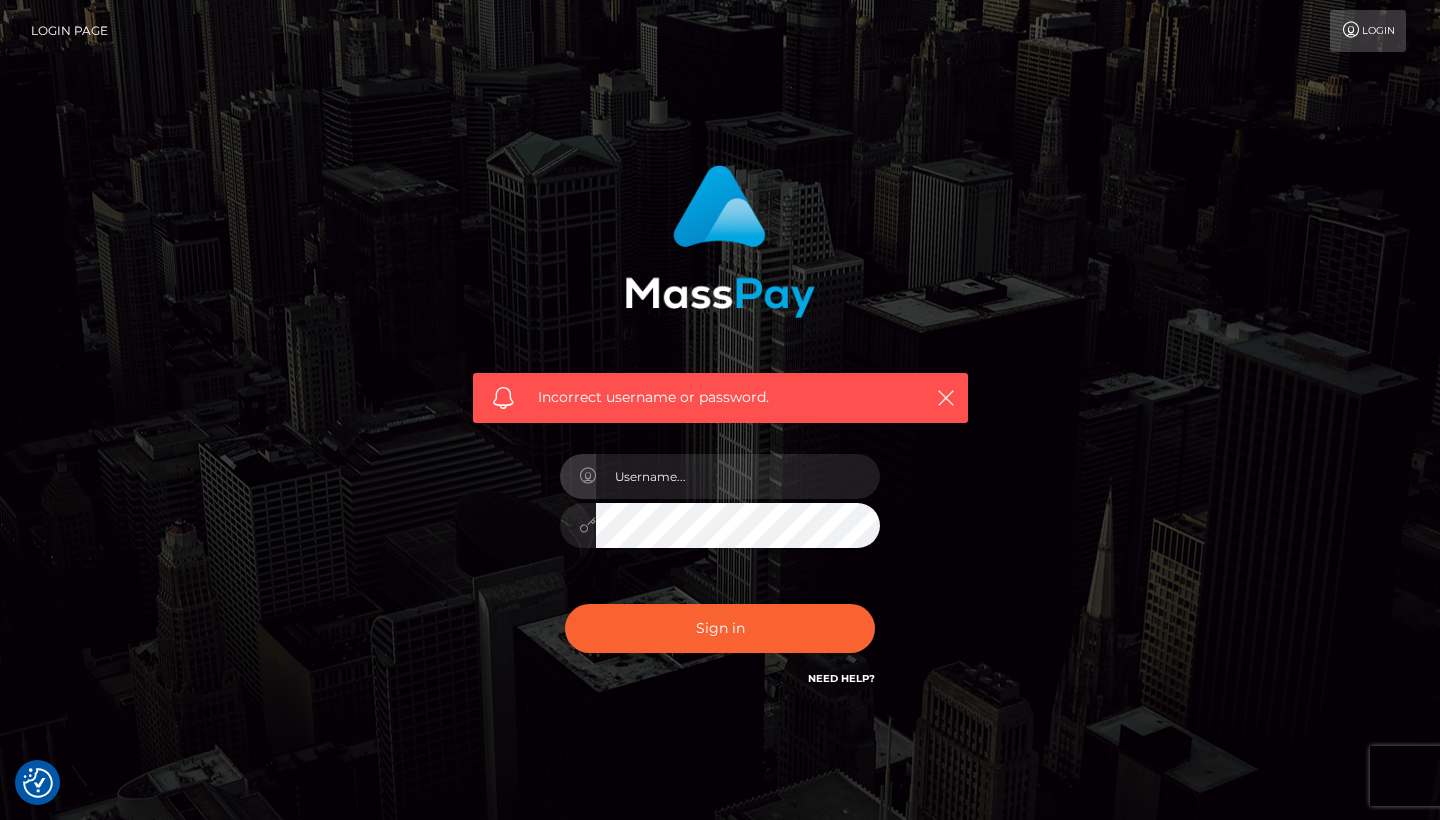 scroll, scrollTop: 0, scrollLeft: 0, axis: both 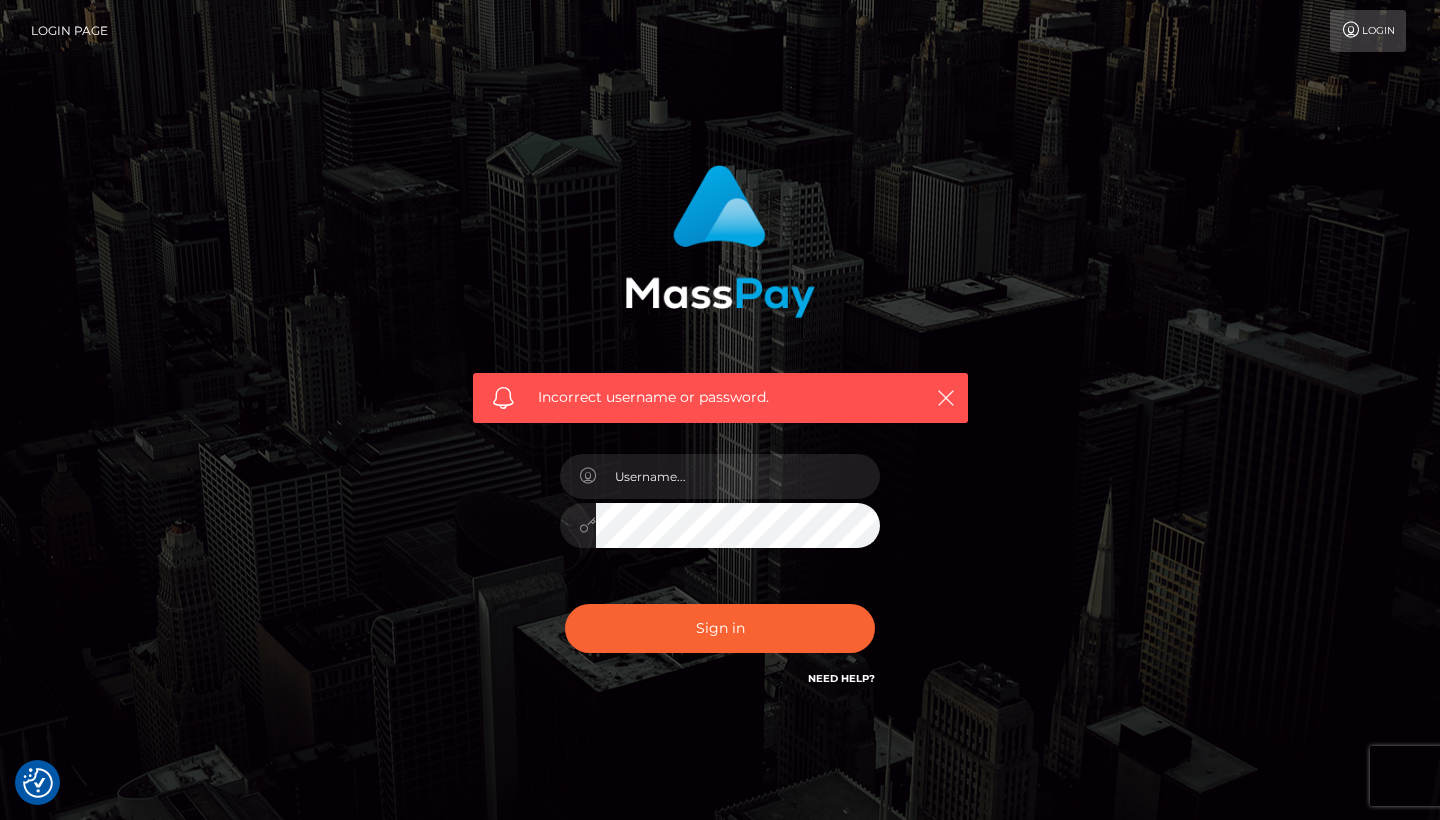 click on "Need
Help?" at bounding box center [841, 678] 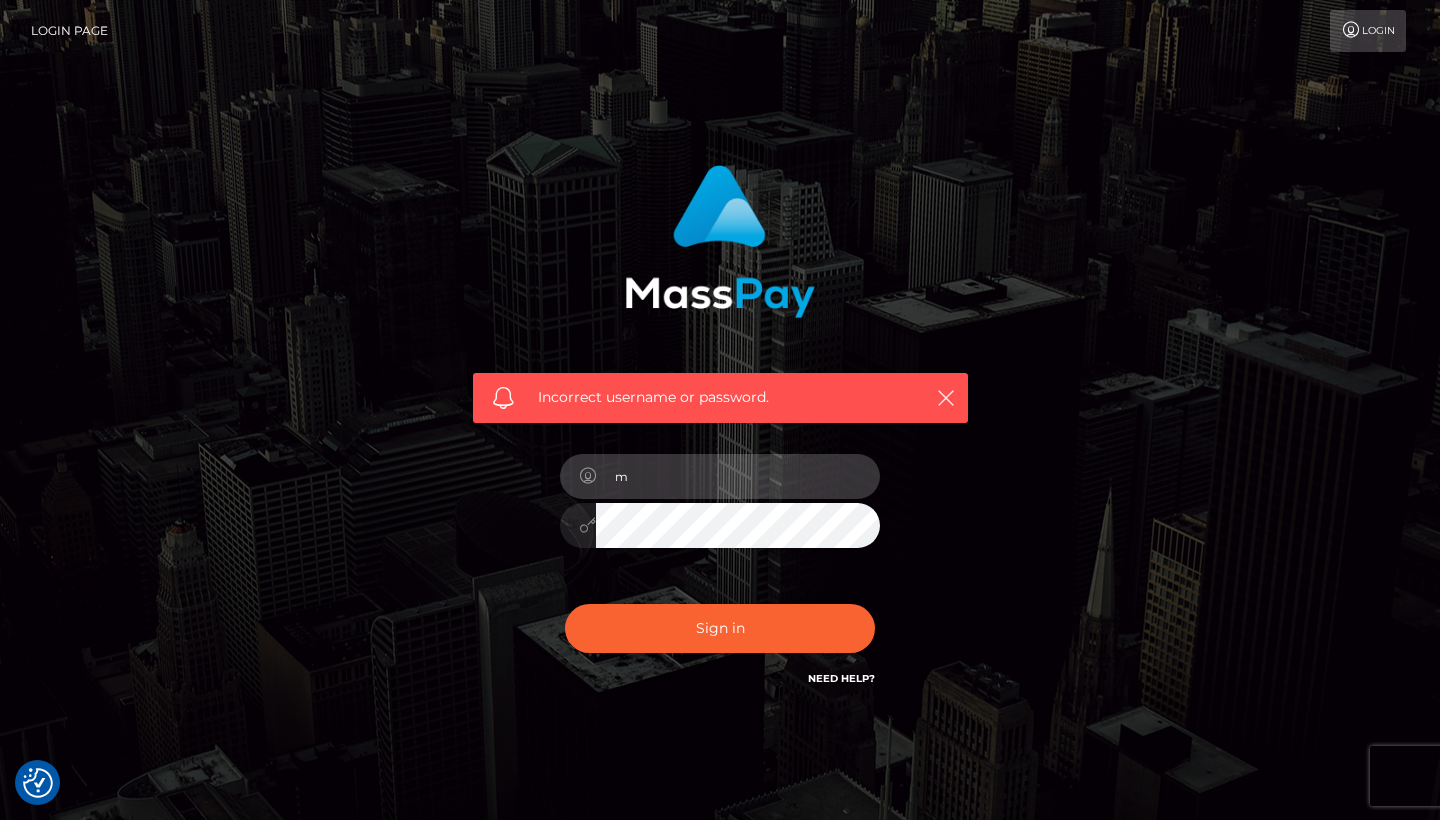 type on "[EMAIL]" 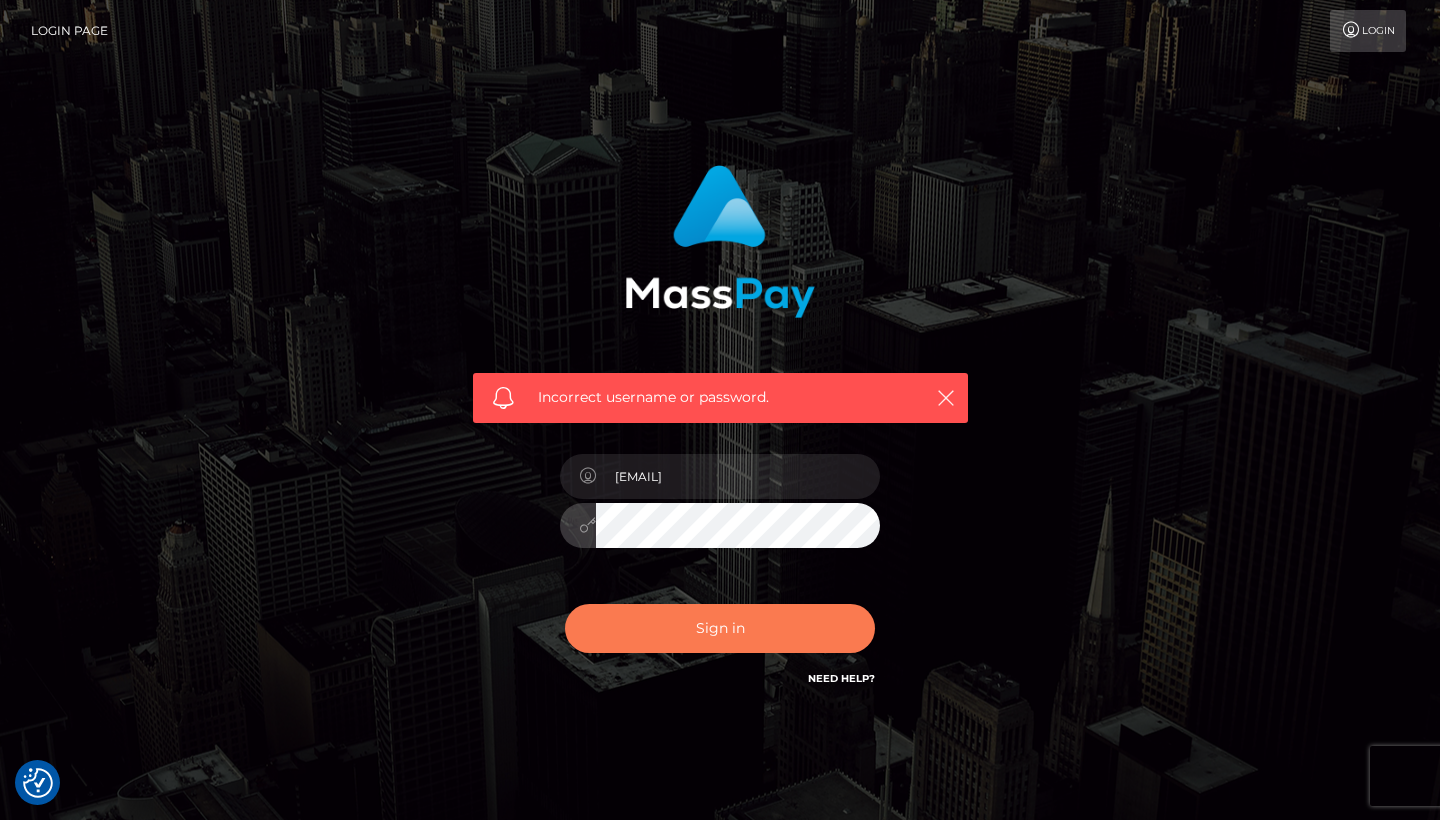 click on "Sign in" at bounding box center (720, 628) 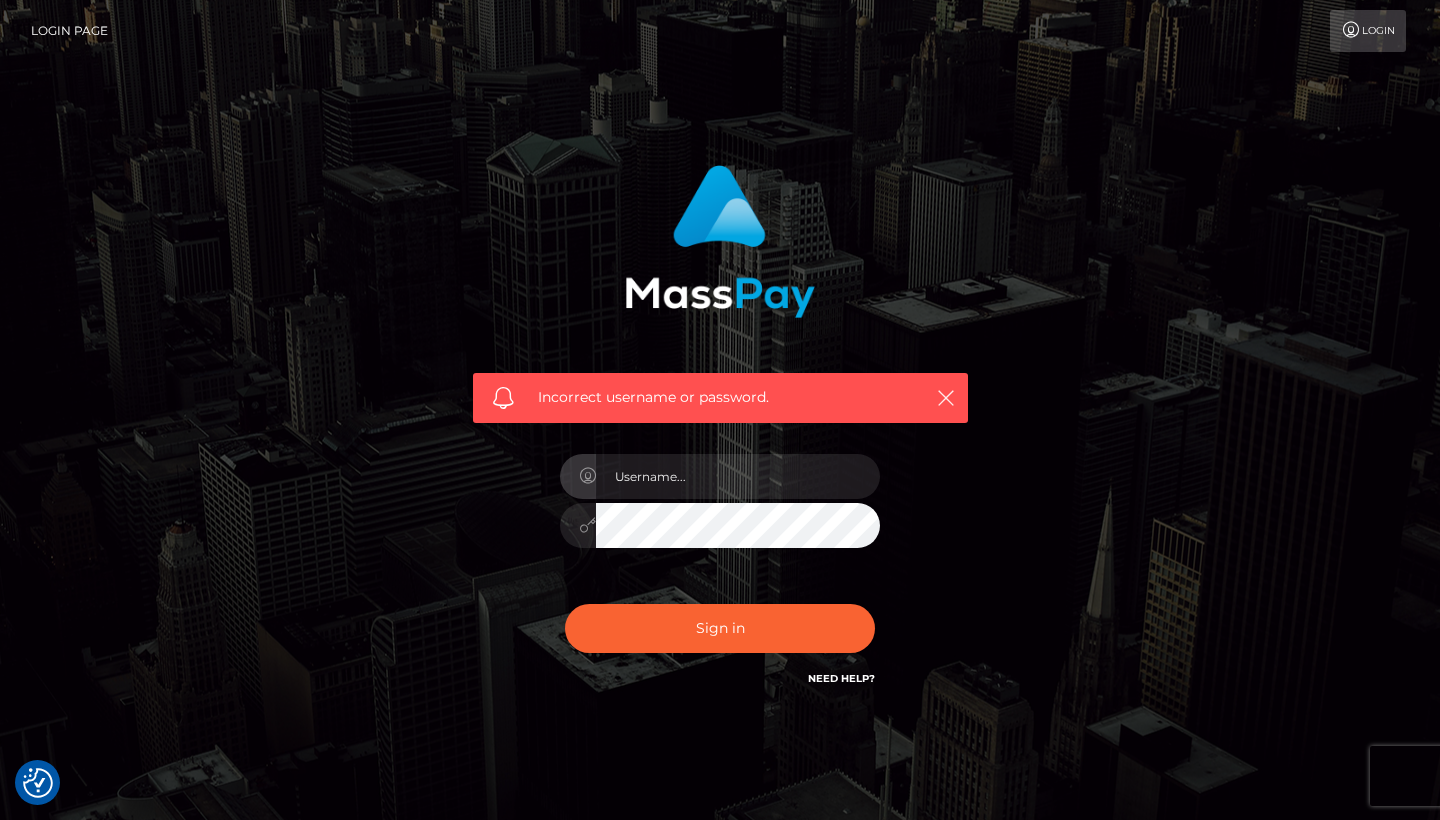 scroll, scrollTop: 0, scrollLeft: 0, axis: both 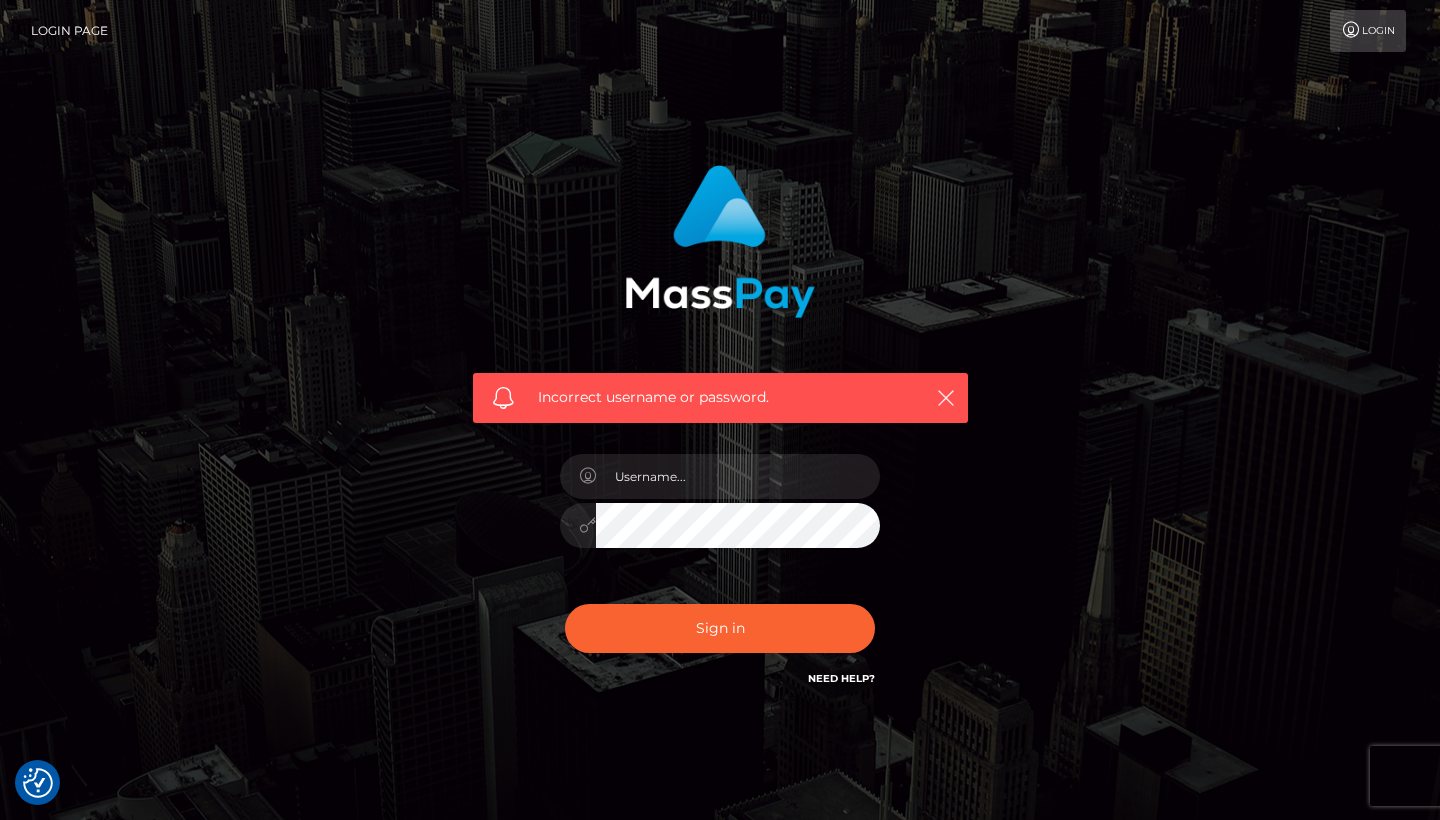 click on "Need
Help?" at bounding box center (841, 678) 